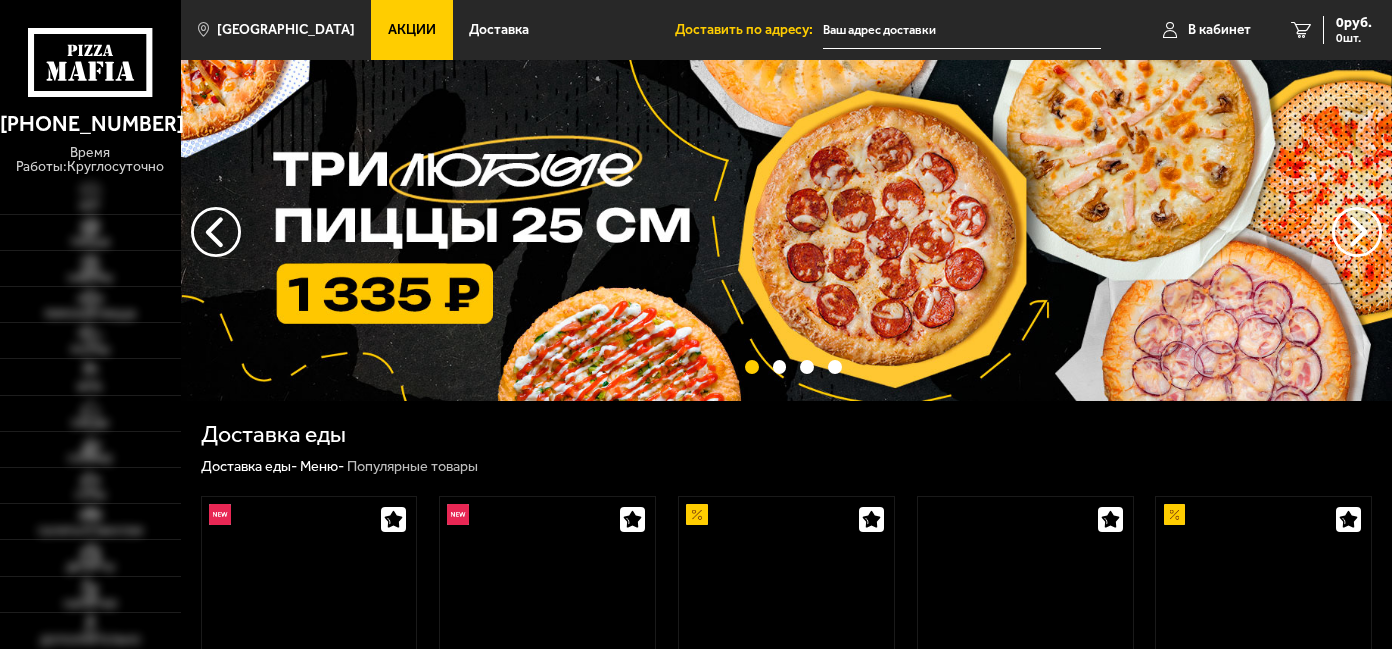 scroll, scrollTop: 0, scrollLeft: 0, axis: both 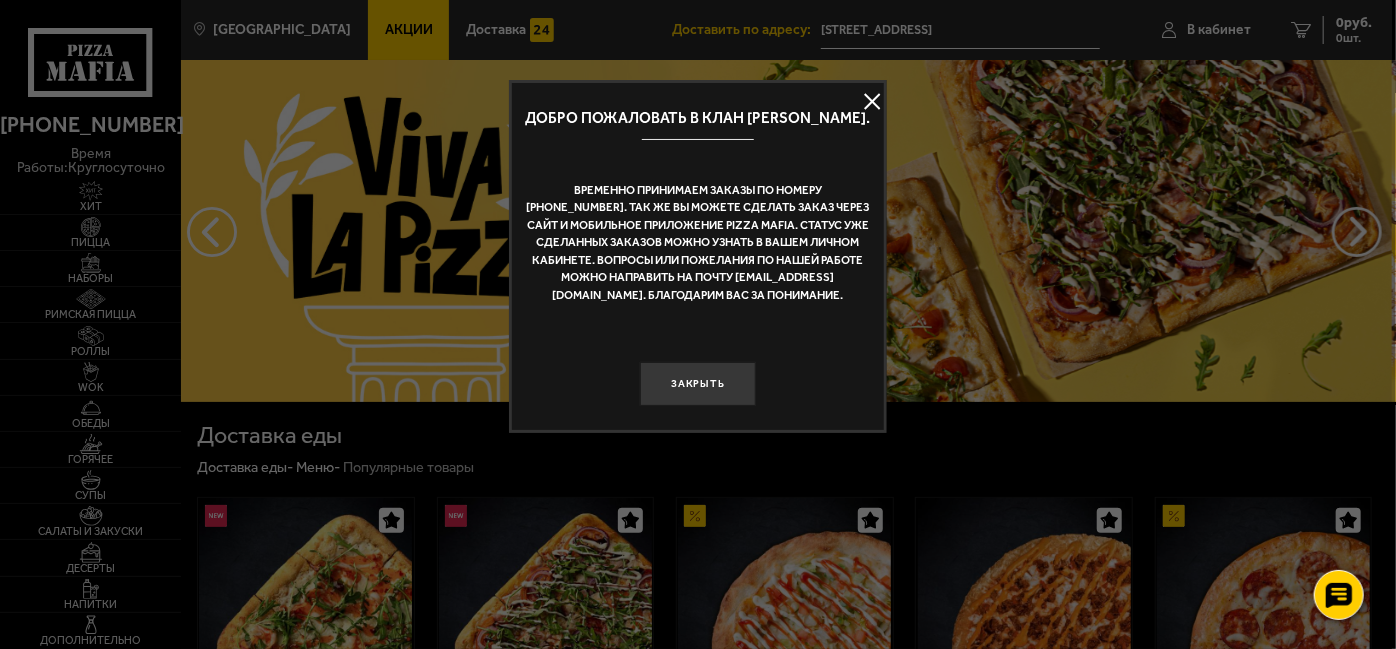 click at bounding box center (872, 102) 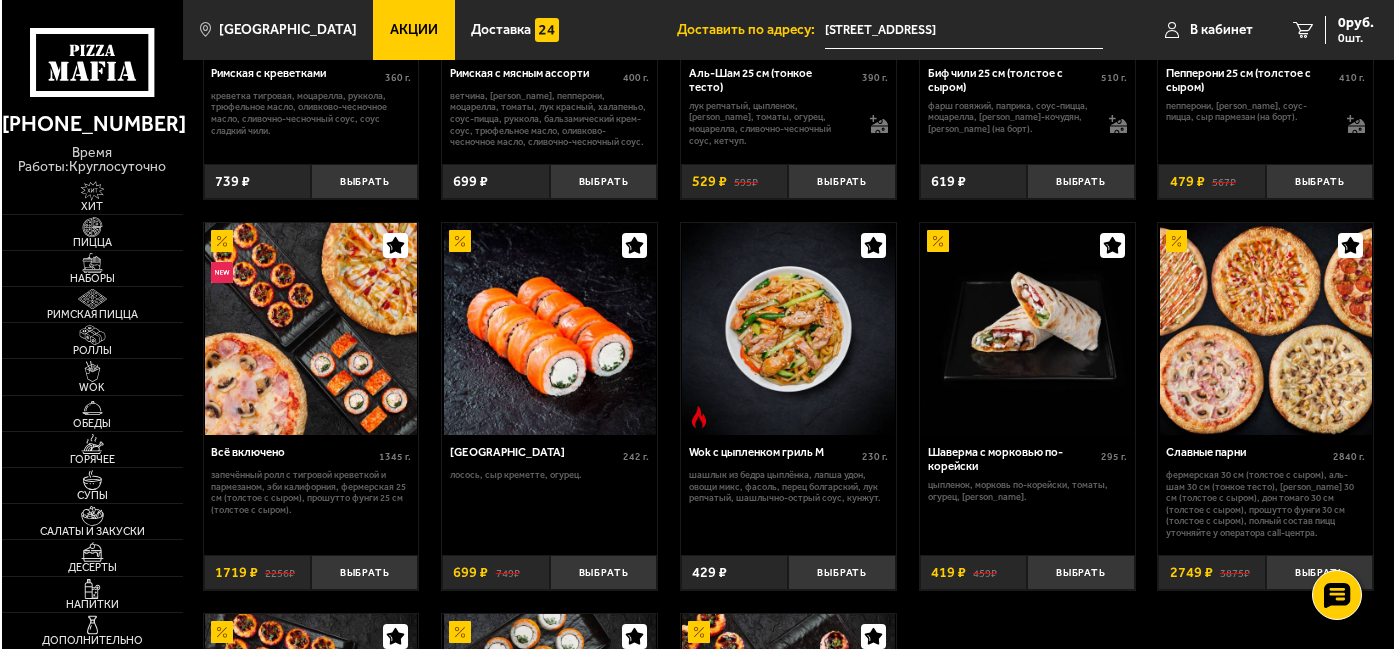 scroll, scrollTop: 678, scrollLeft: 0, axis: vertical 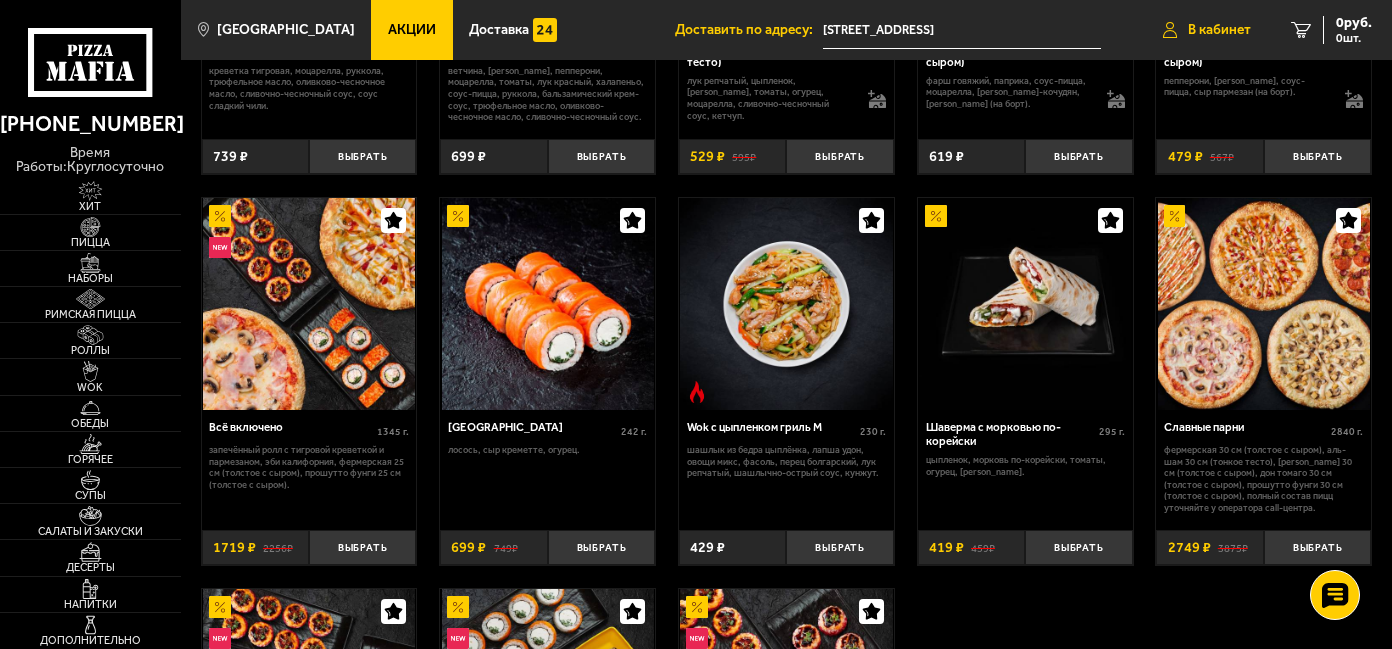 click on "В кабинет" at bounding box center [1219, 30] 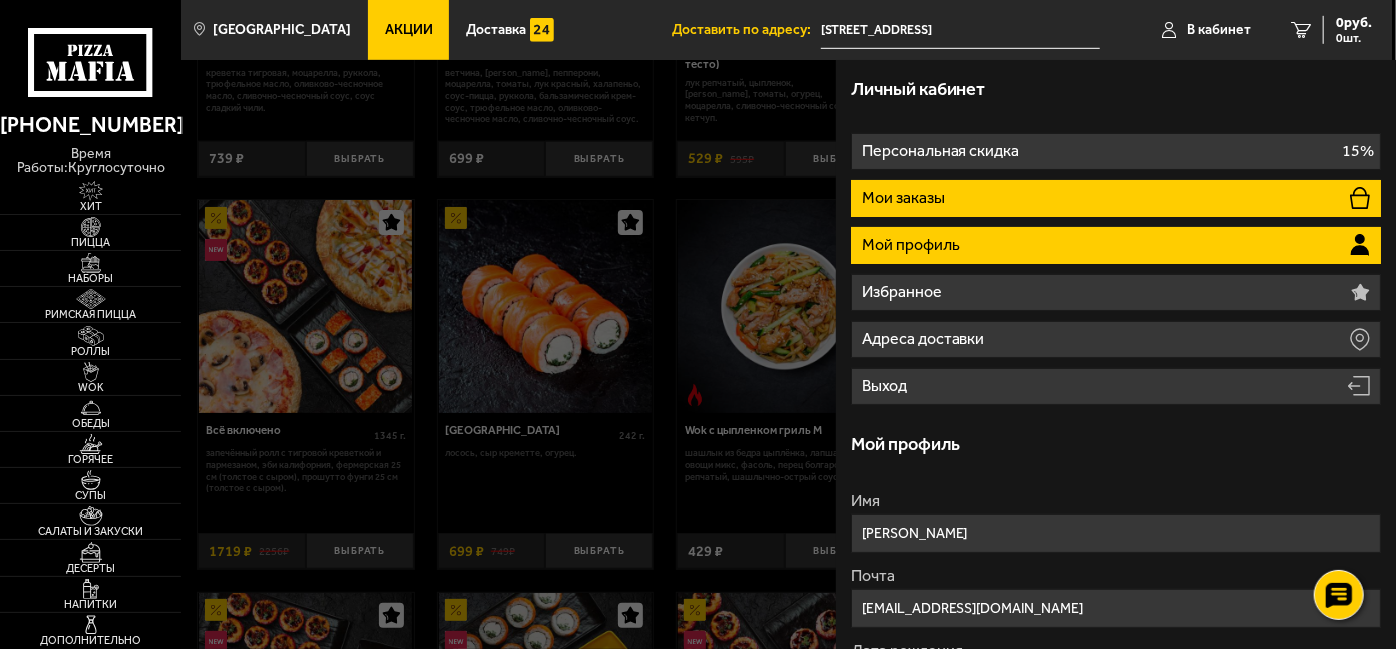 click on "Мои заказы" at bounding box center [1116, 198] 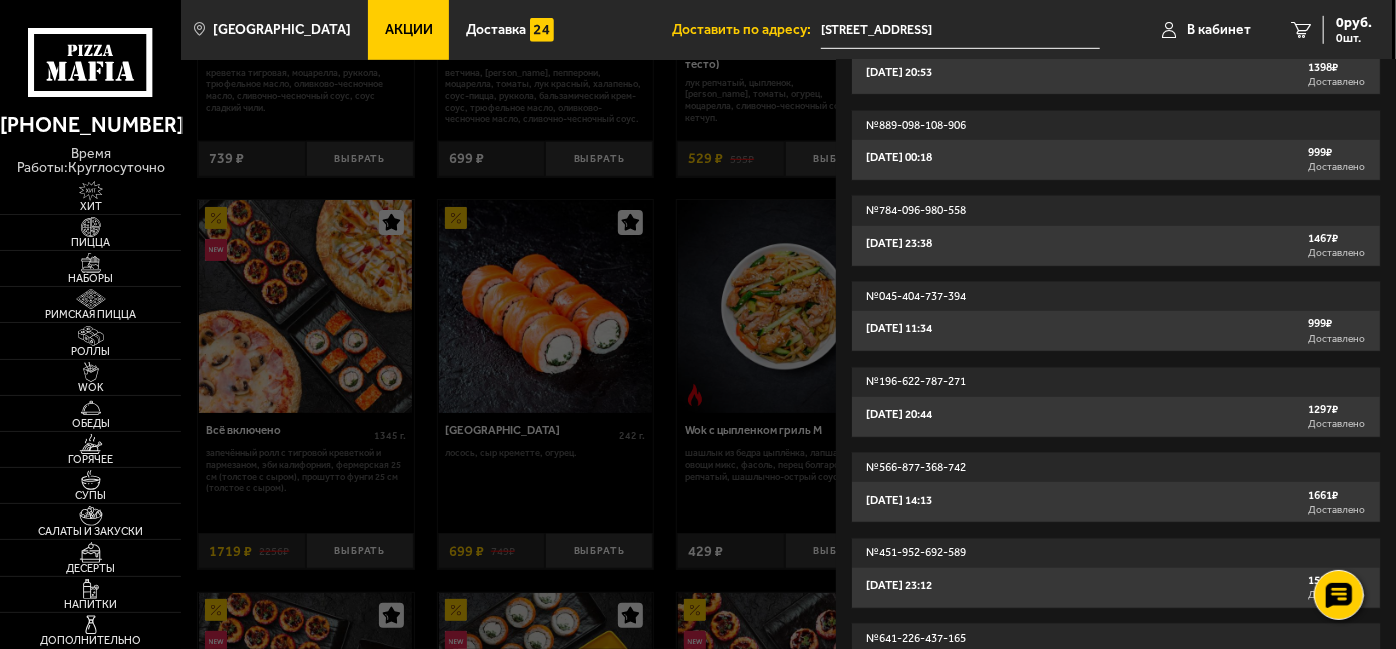 scroll, scrollTop: 16467, scrollLeft: 0, axis: vertical 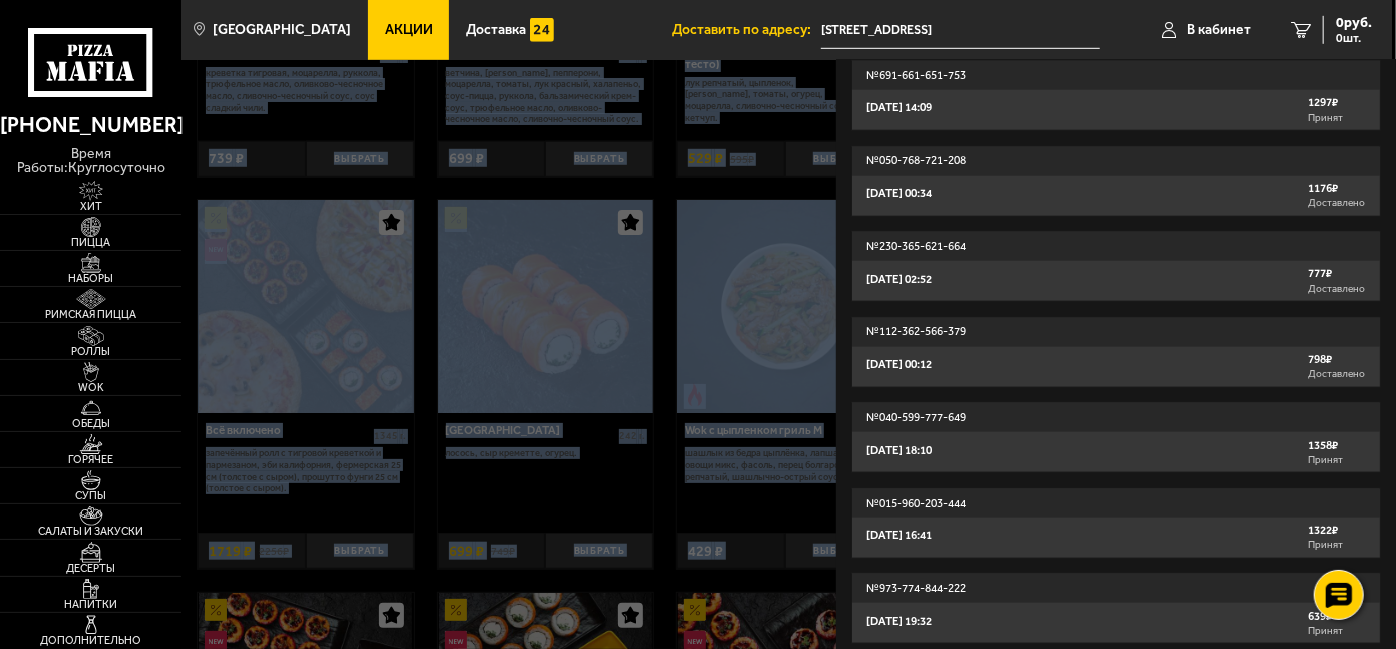 drag, startPoint x: 1138, startPoint y: 560, endPoint x: 1204, endPoint y: 674, distance: 131.72699 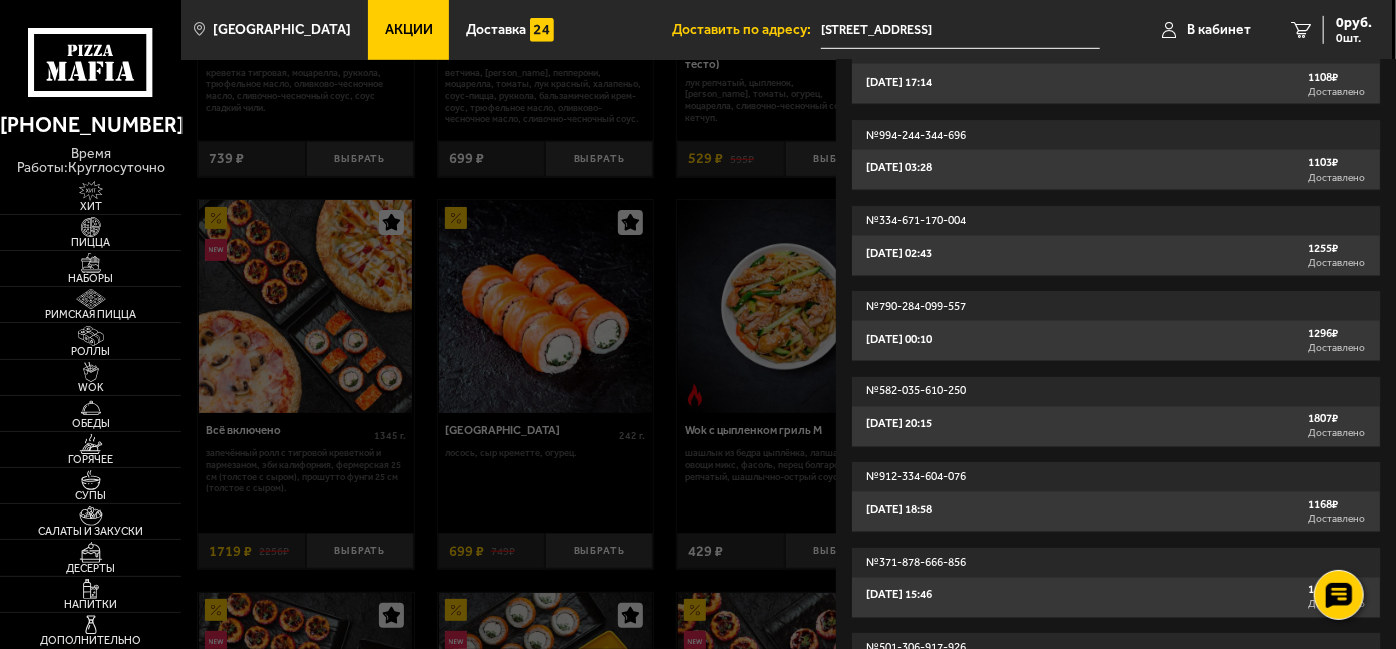 scroll, scrollTop: 13140, scrollLeft: 0, axis: vertical 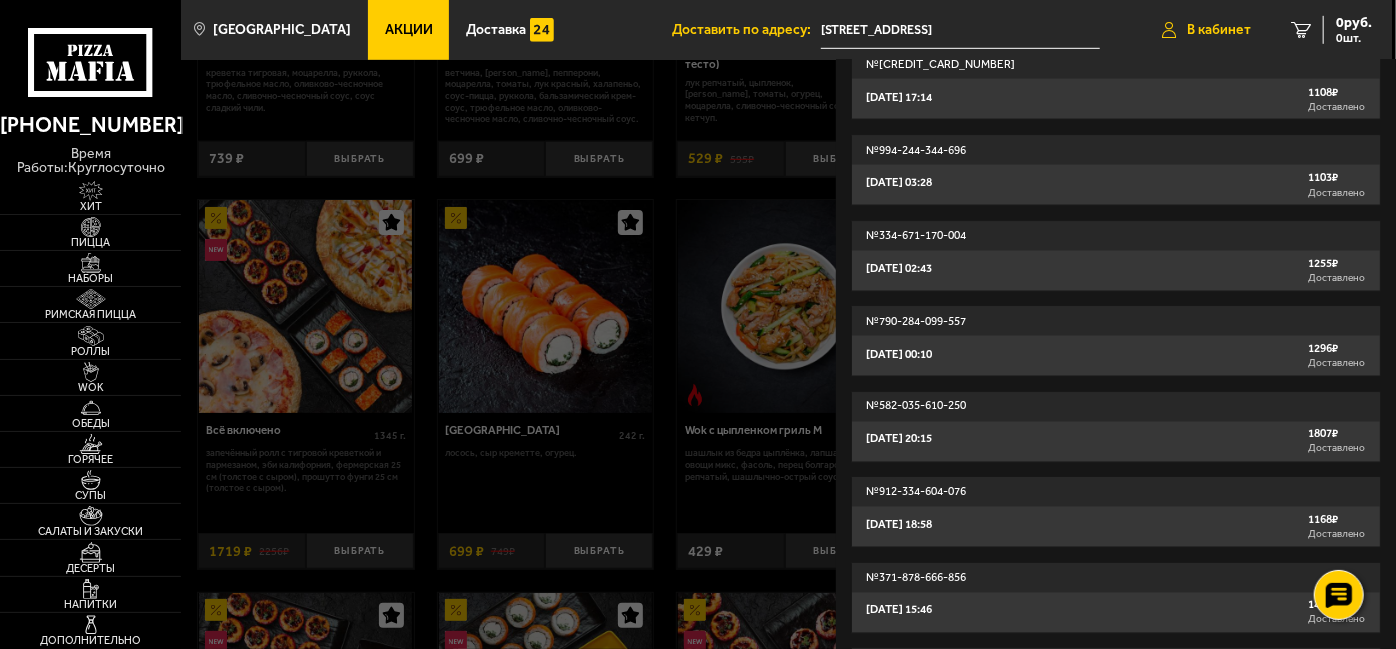 click on "В кабинет" at bounding box center [1219, 30] 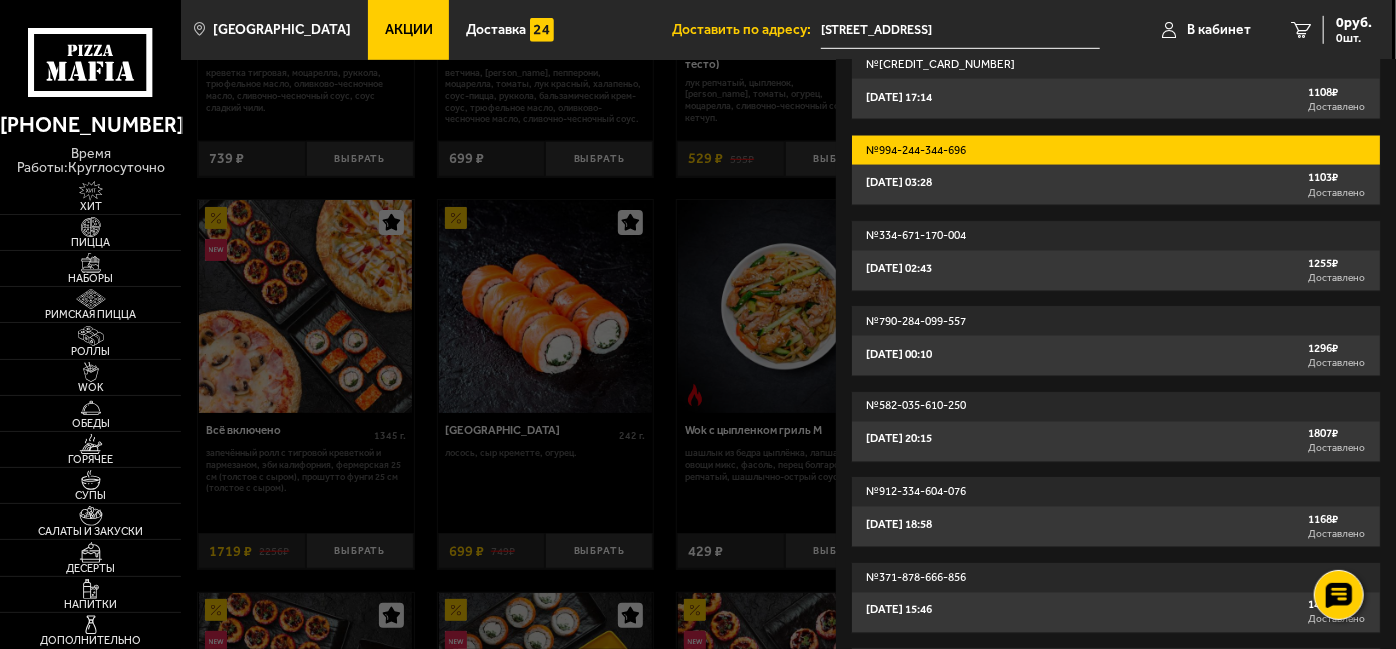 click on "№  994-244-344-696" at bounding box center (1116, 150) 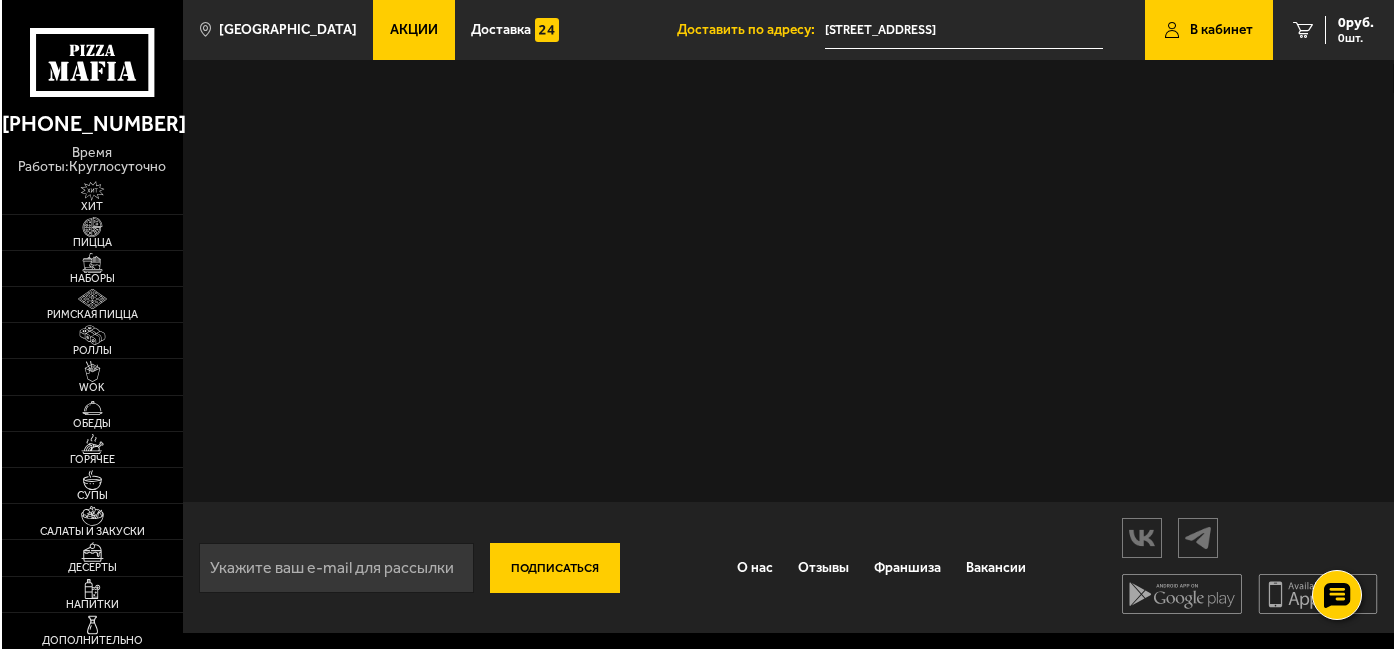 scroll, scrollTop: 0, scrollLeft: 0, axis: both 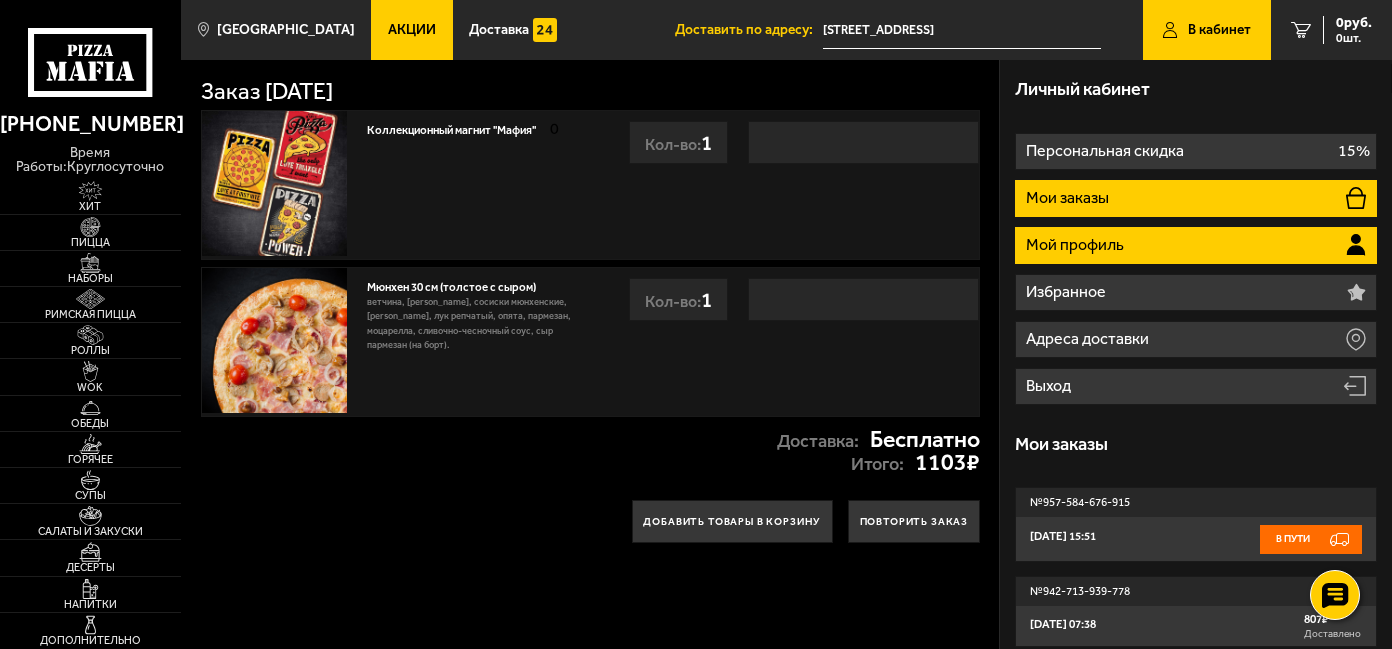 click on "Мой профиль" at bounding box center [1196, 245] 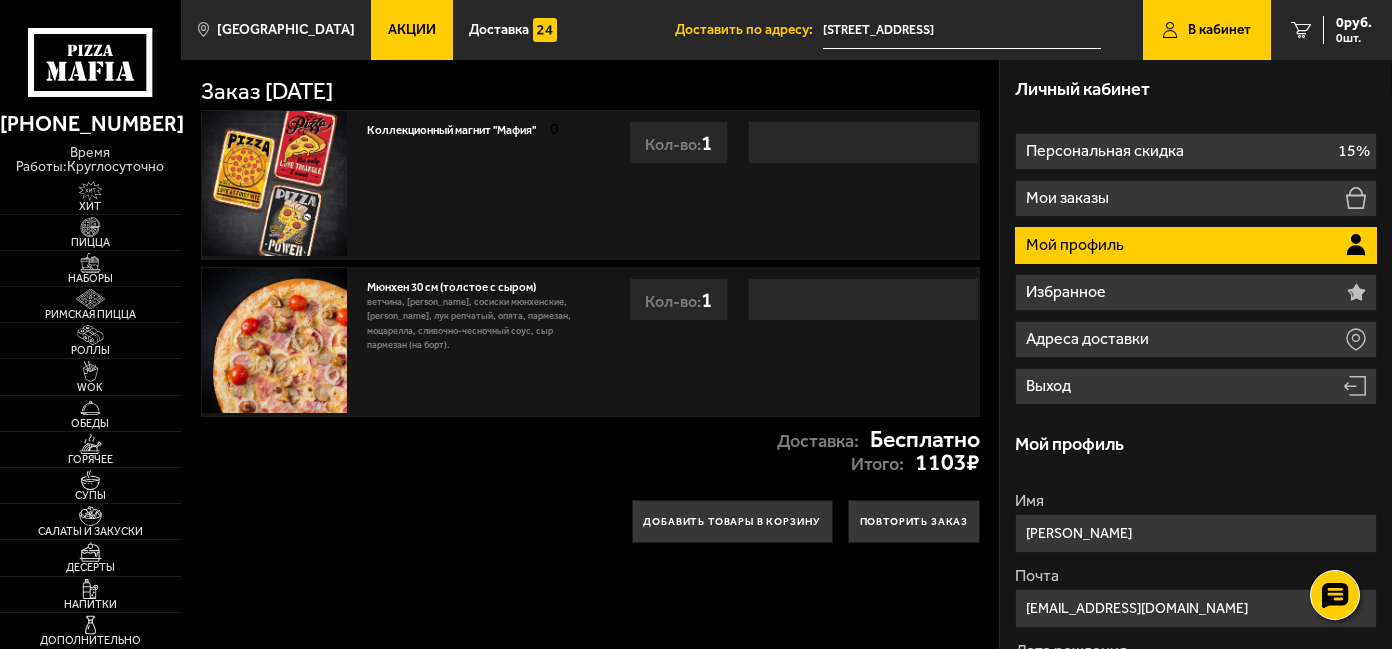click on "Мой профиль" at bounding box center [1196, 245] 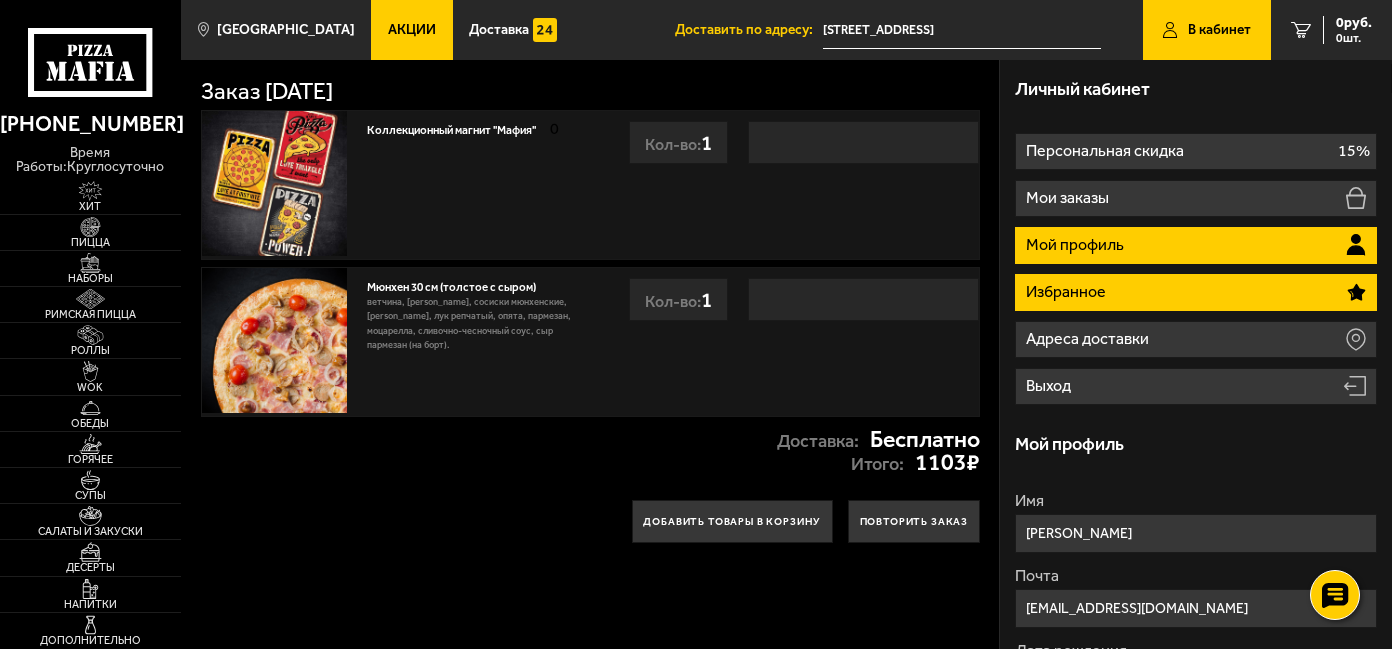 click on "Избранное" at bounding box center [1068, 292] 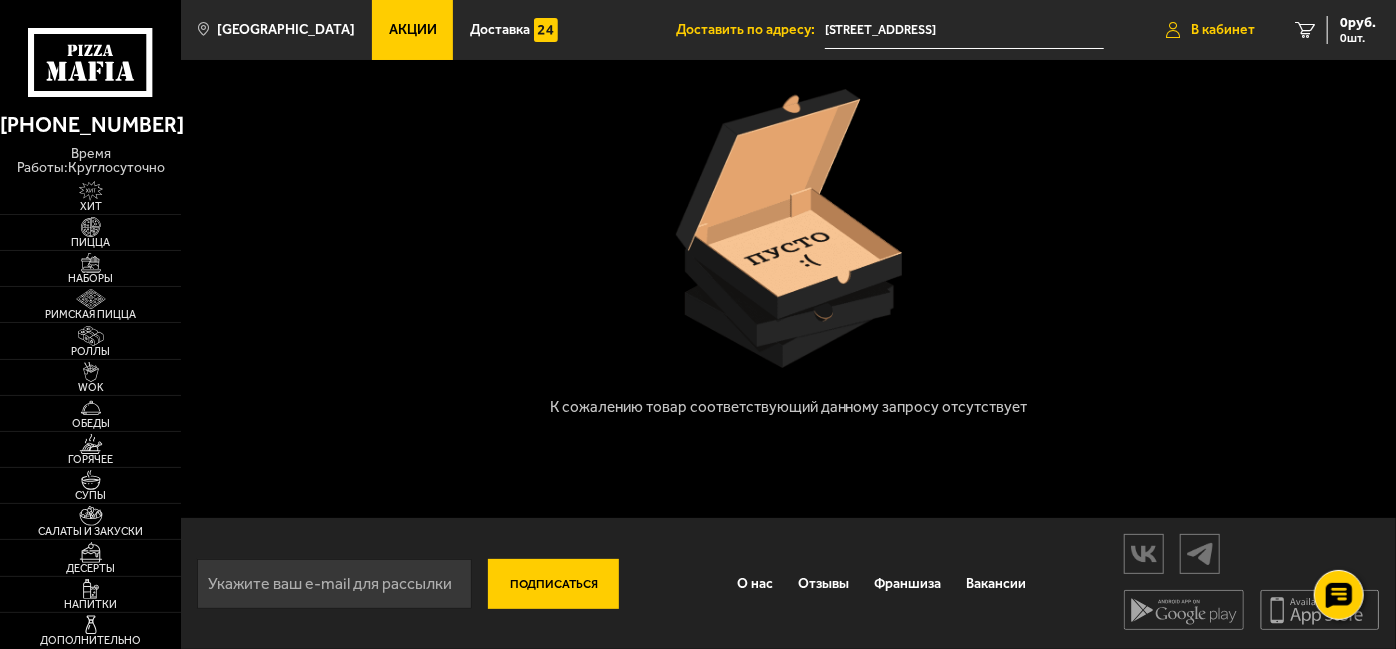 click on "В кабинет" at bounding box center [1210, 30] 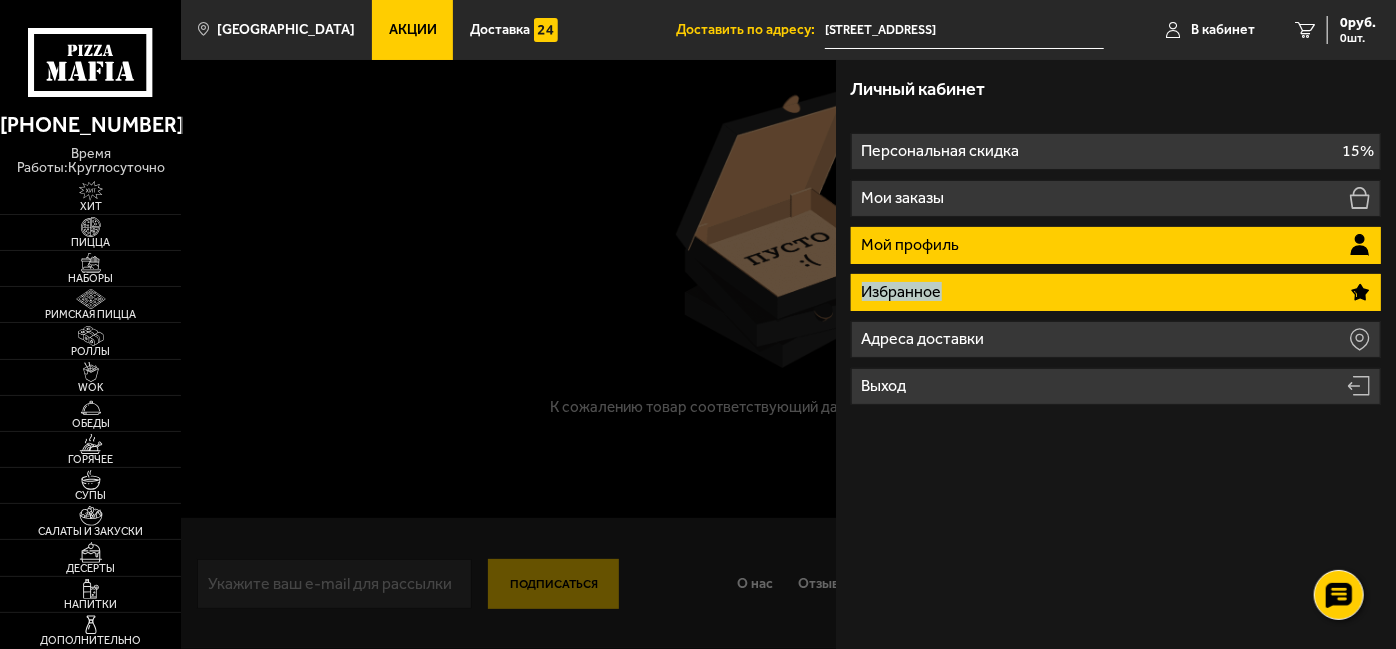 drag, startPoint x: 1083, startPoint y: 268, endPoint x: 1066, endPoint y: 251, distance: 24.04163 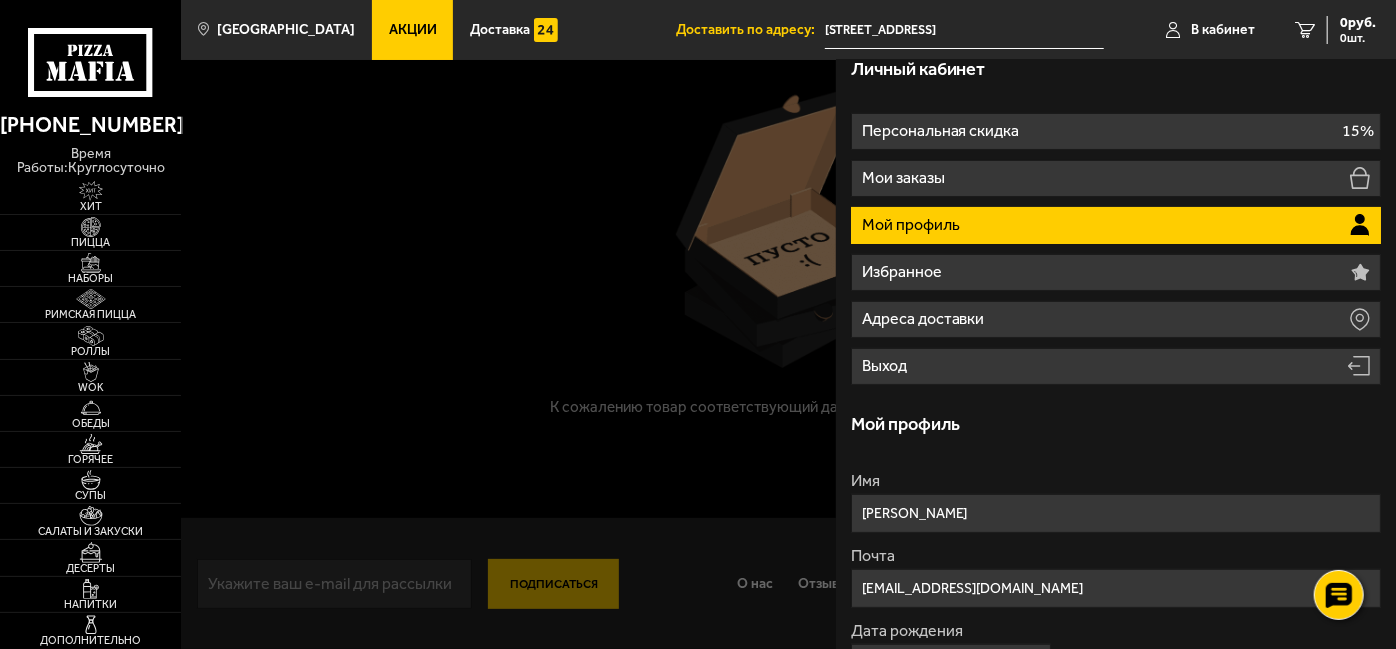 scroll, scrollTop: 8, scrollLeft: 0, axis: vertical 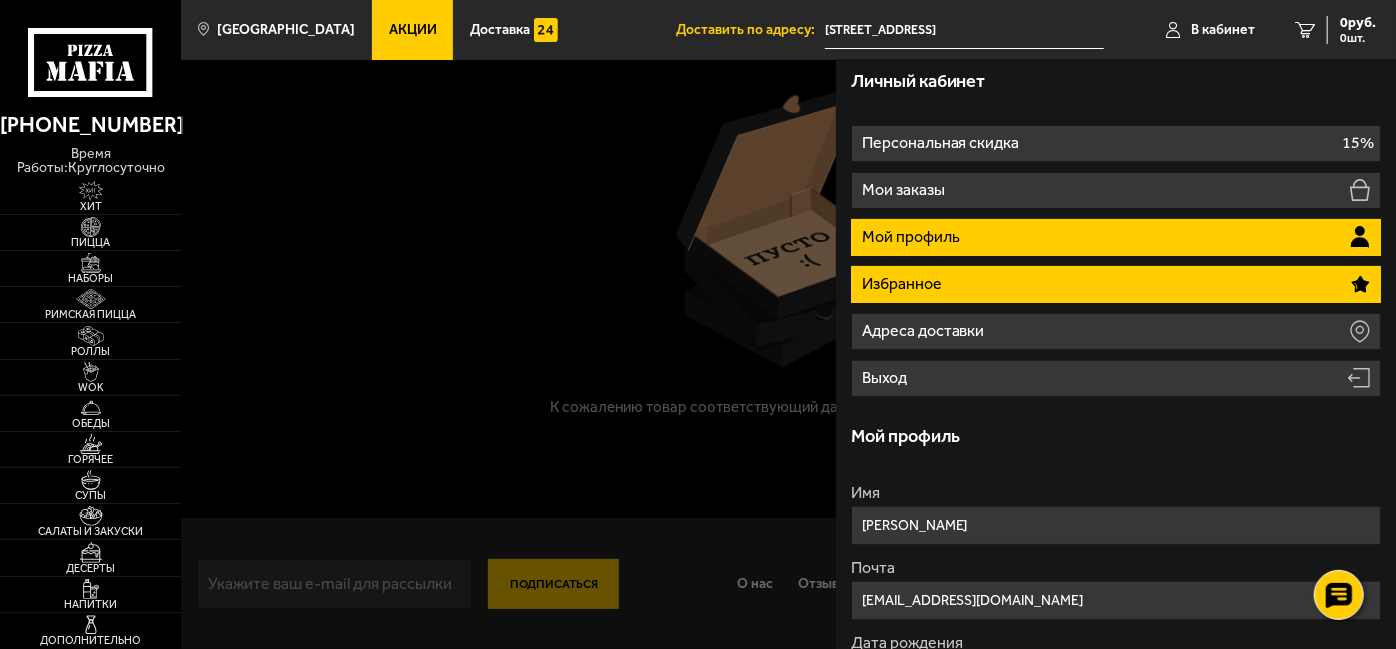 click on "Избранное" at bounding box center (1116, 284) 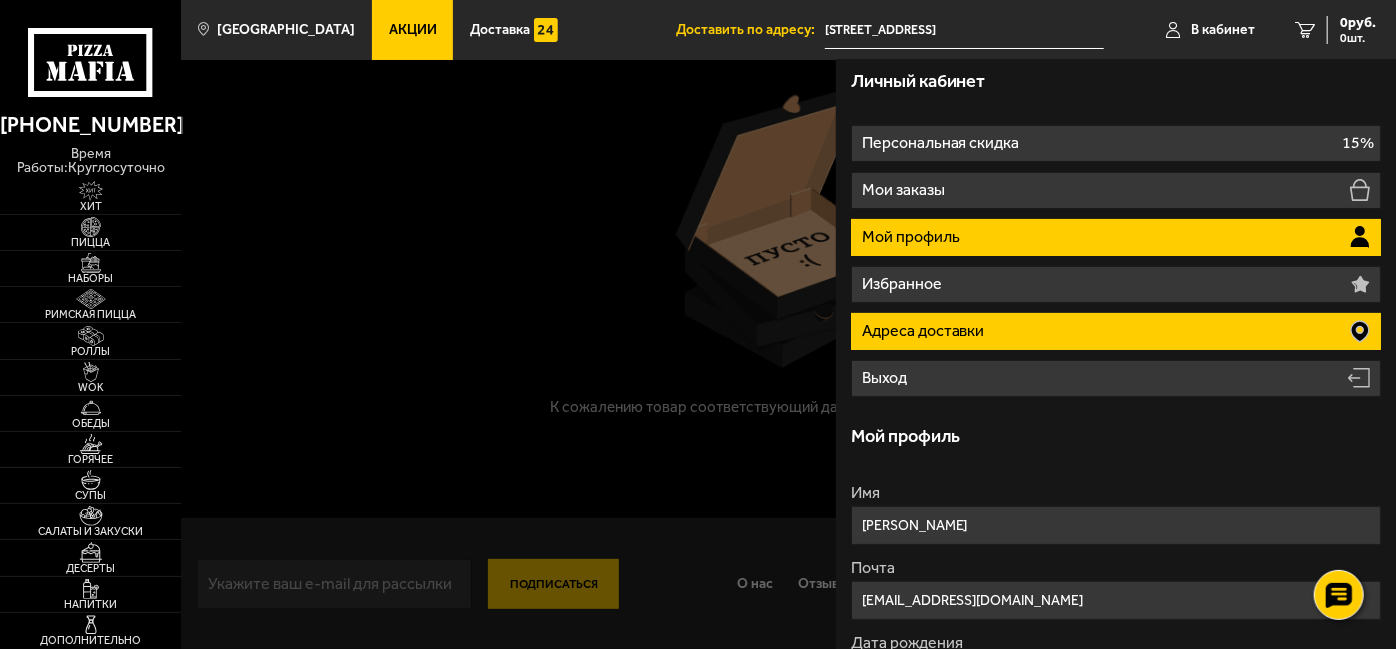 click on "Адреса доставки" at bounding box center [1116, 331] 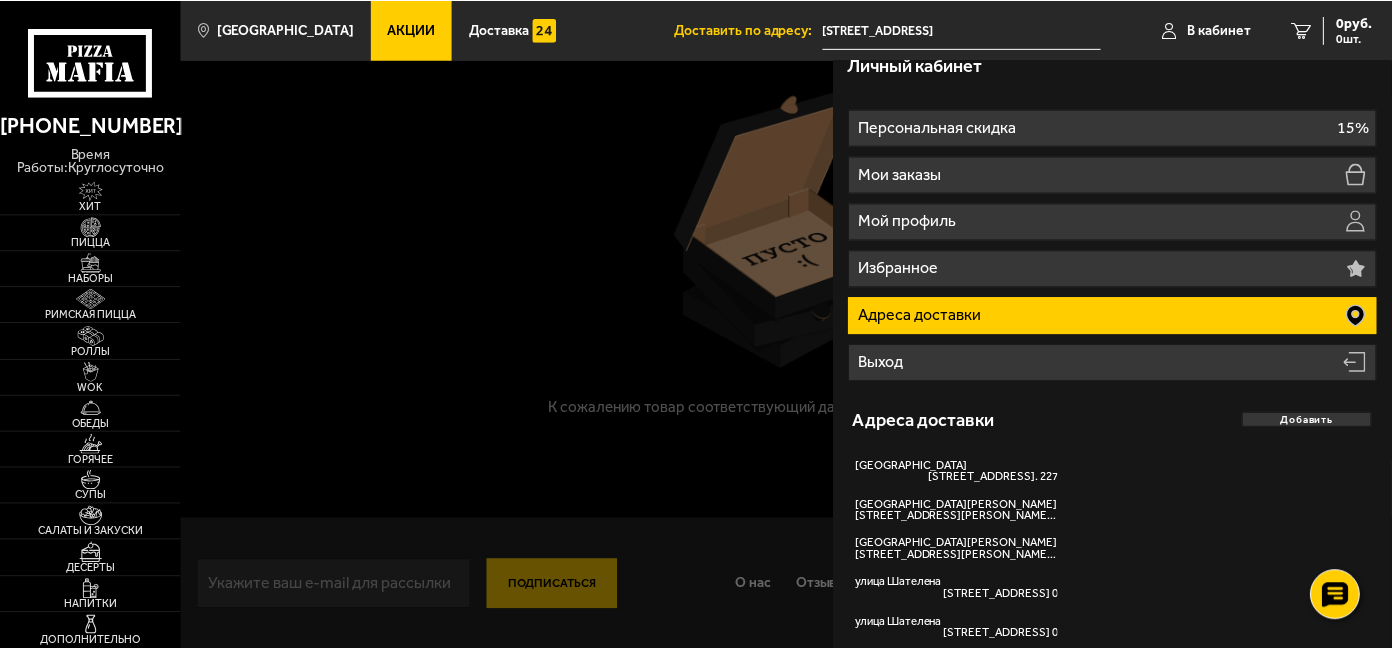 scroll, scrollTop: 0, scrollLeft: 0, axis: both 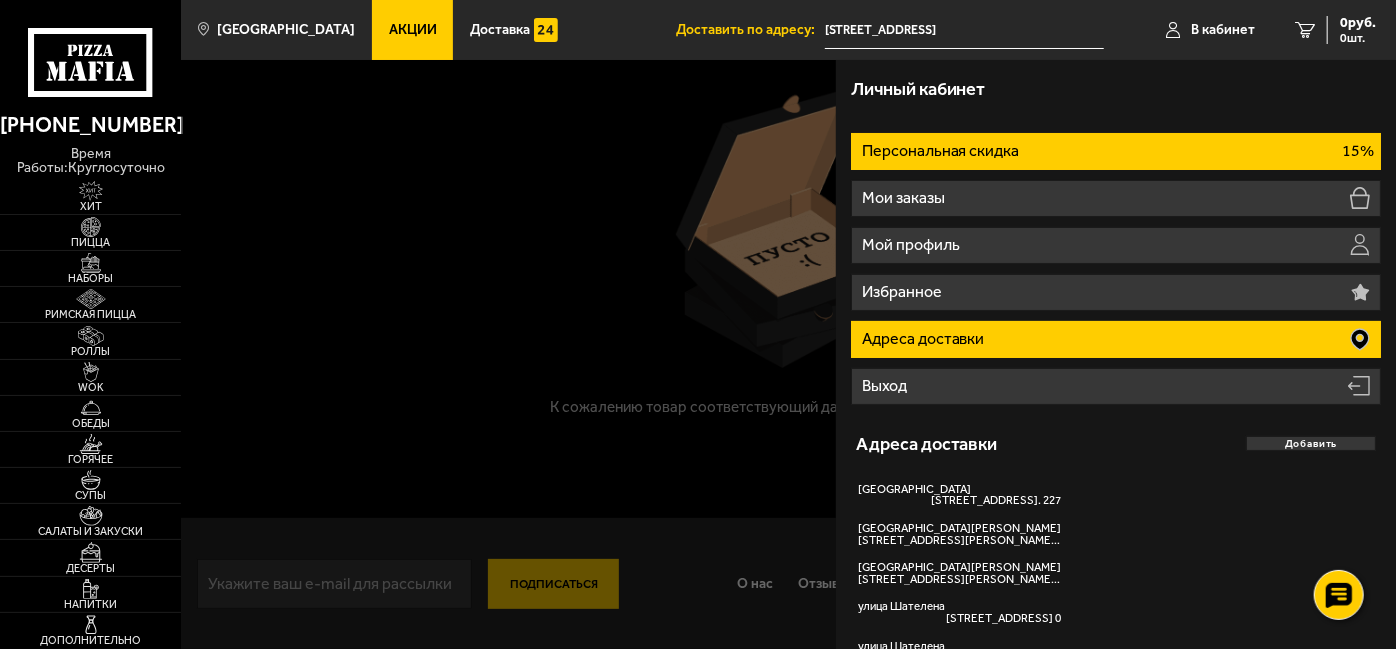click on "Персональная скидка 15%" at bounding box center [1116, 151] 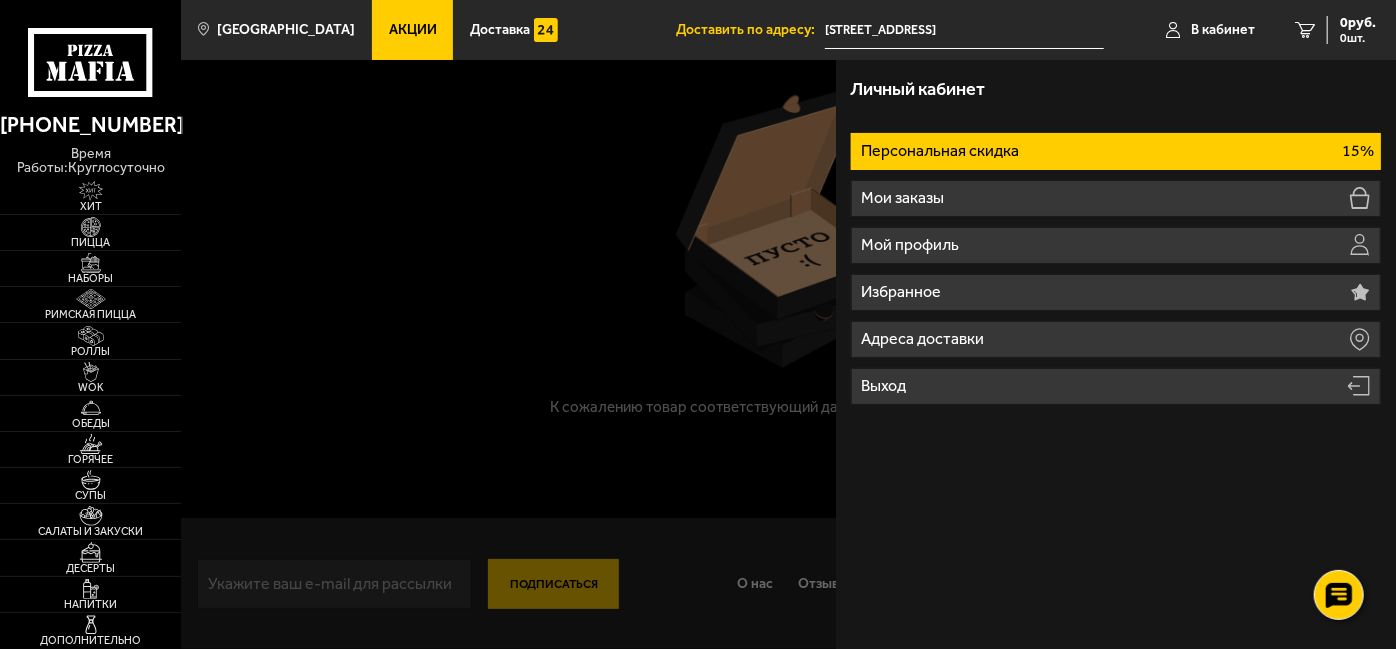 click at bounding box center (879, 384) 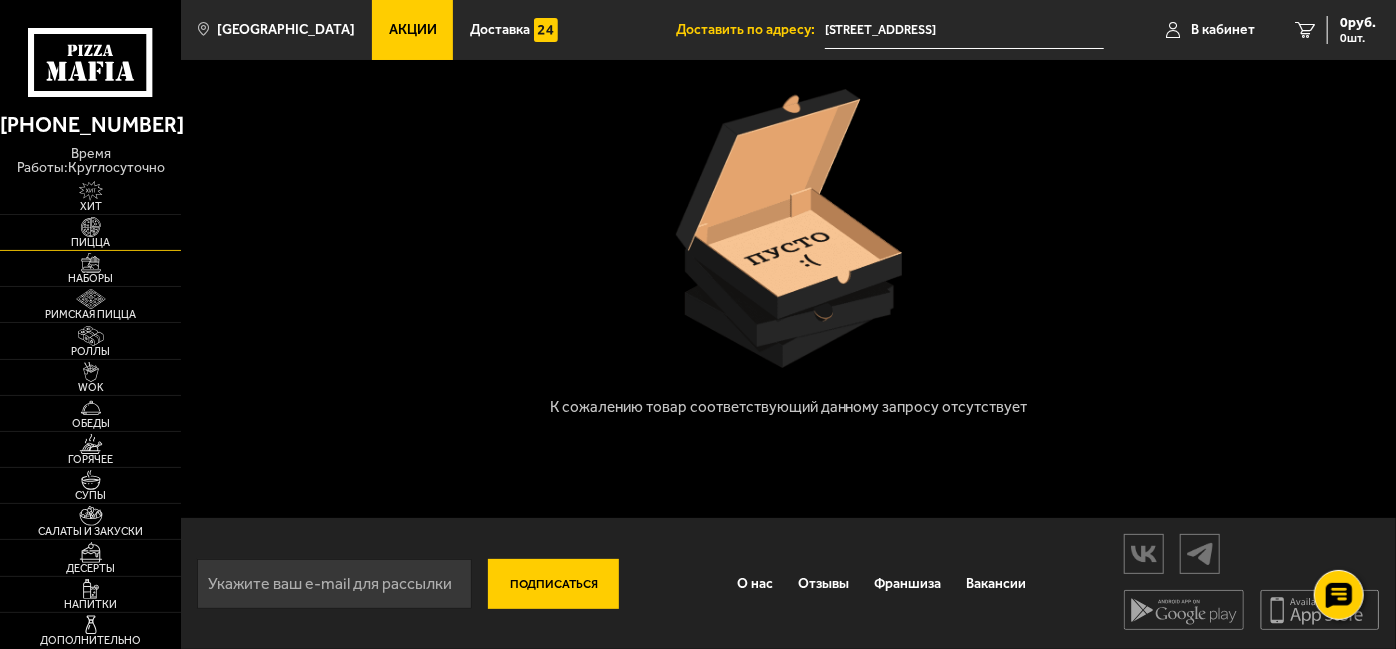 click at bounding box center [91, 227] 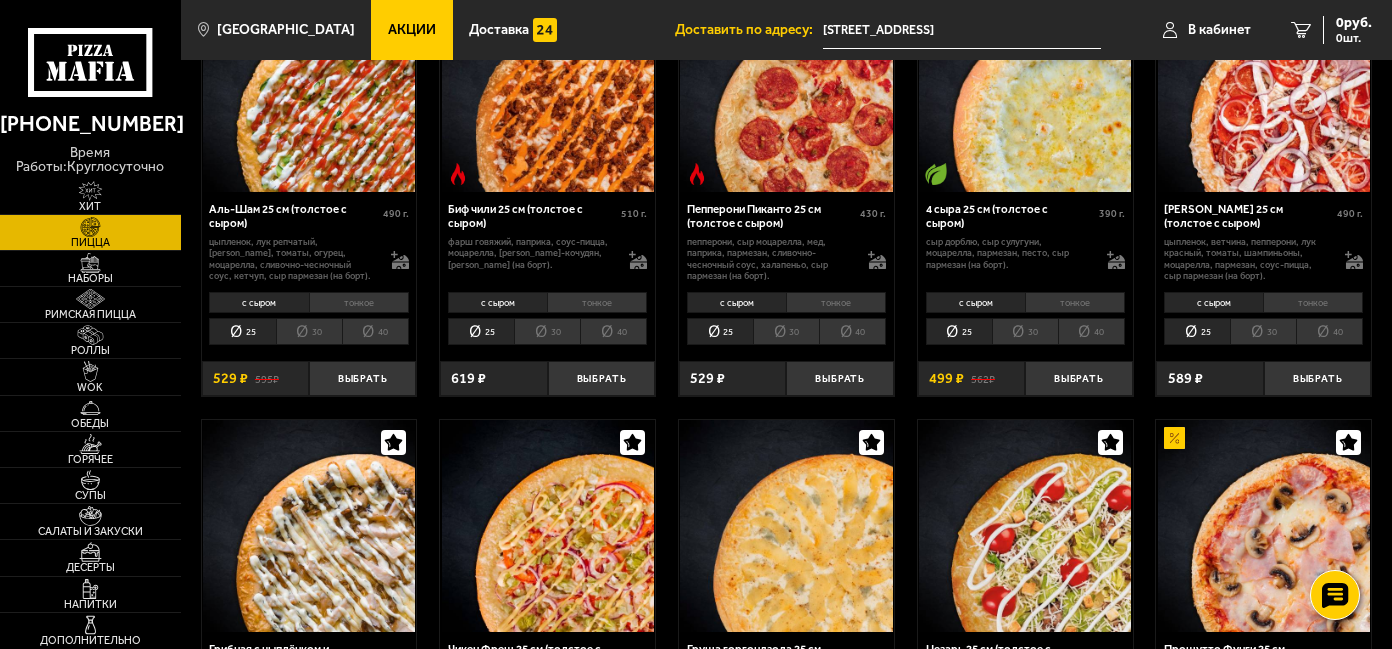 scroll, scrollTop: 123, scrollLeft: 0, axis: vertical 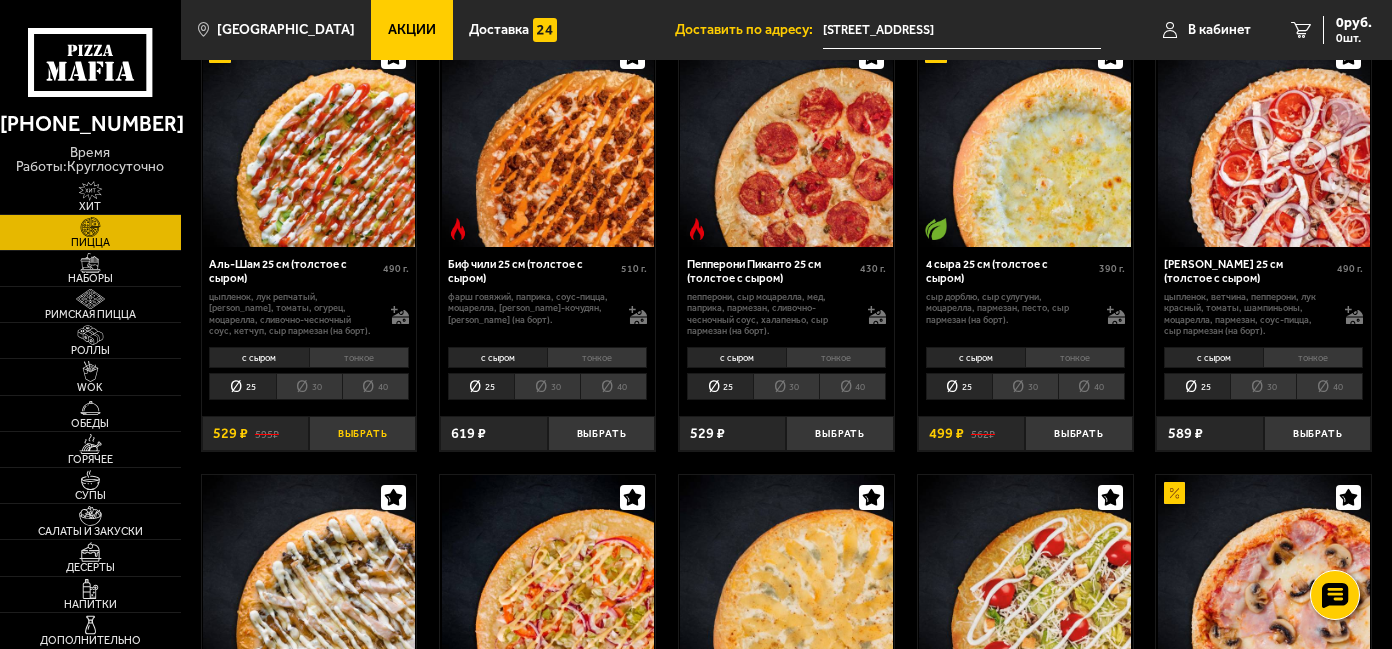 click on "Выбрать" at bounding box center (362, 434) 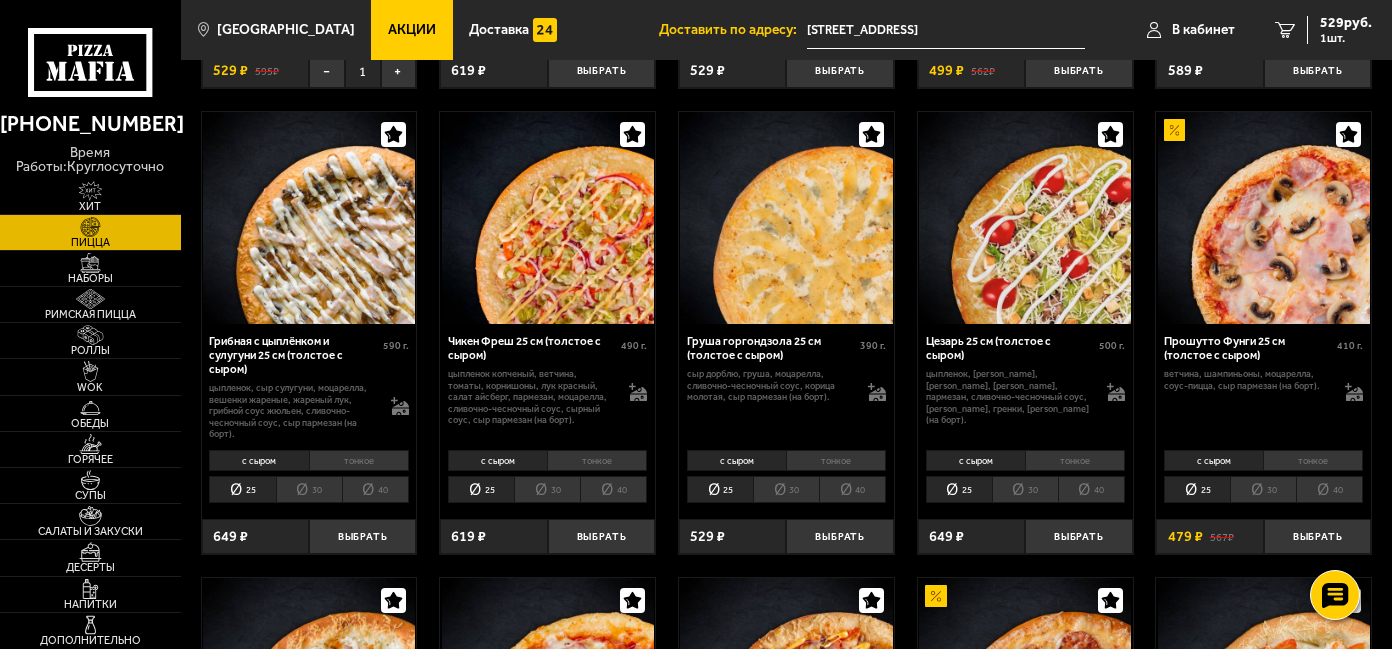 scroll, scrollTop: 522, scrollLeft: 0, axis: vertical 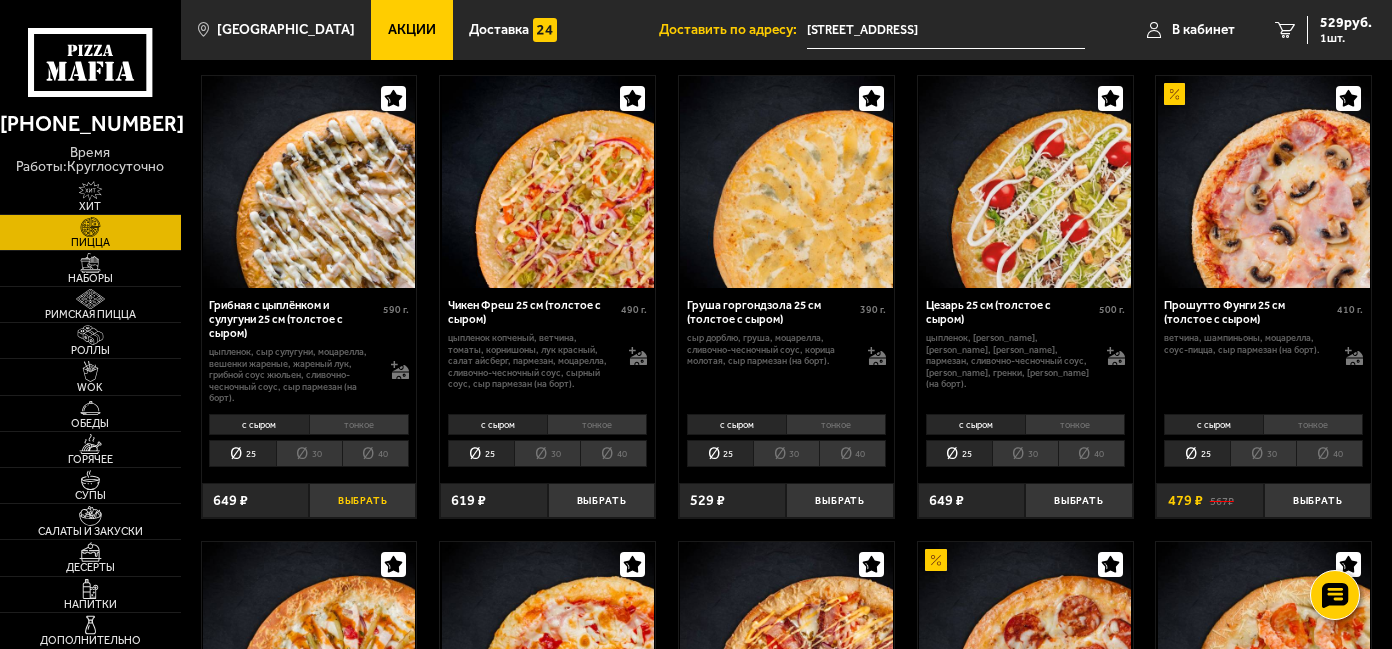 click on "Выбрать" at bounding box center (362, 501) 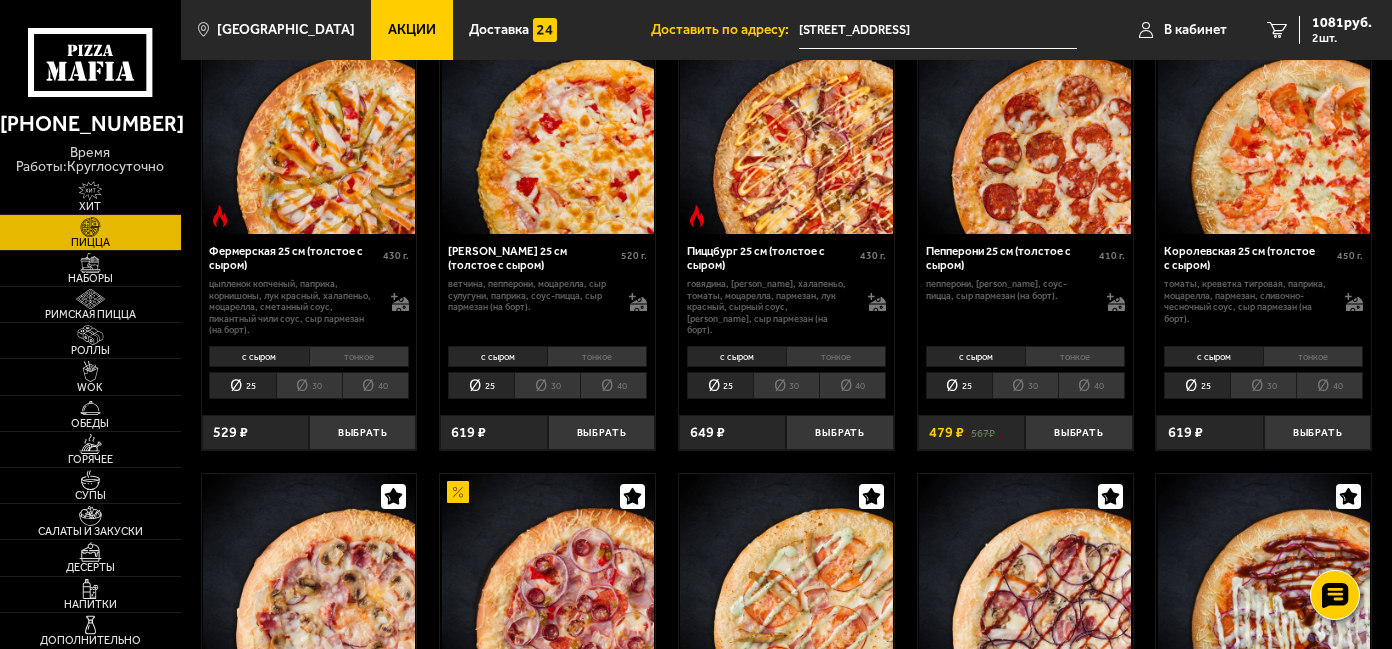 scroll, scrollTop: 1037, scrollLeft: 0, axis: vertical 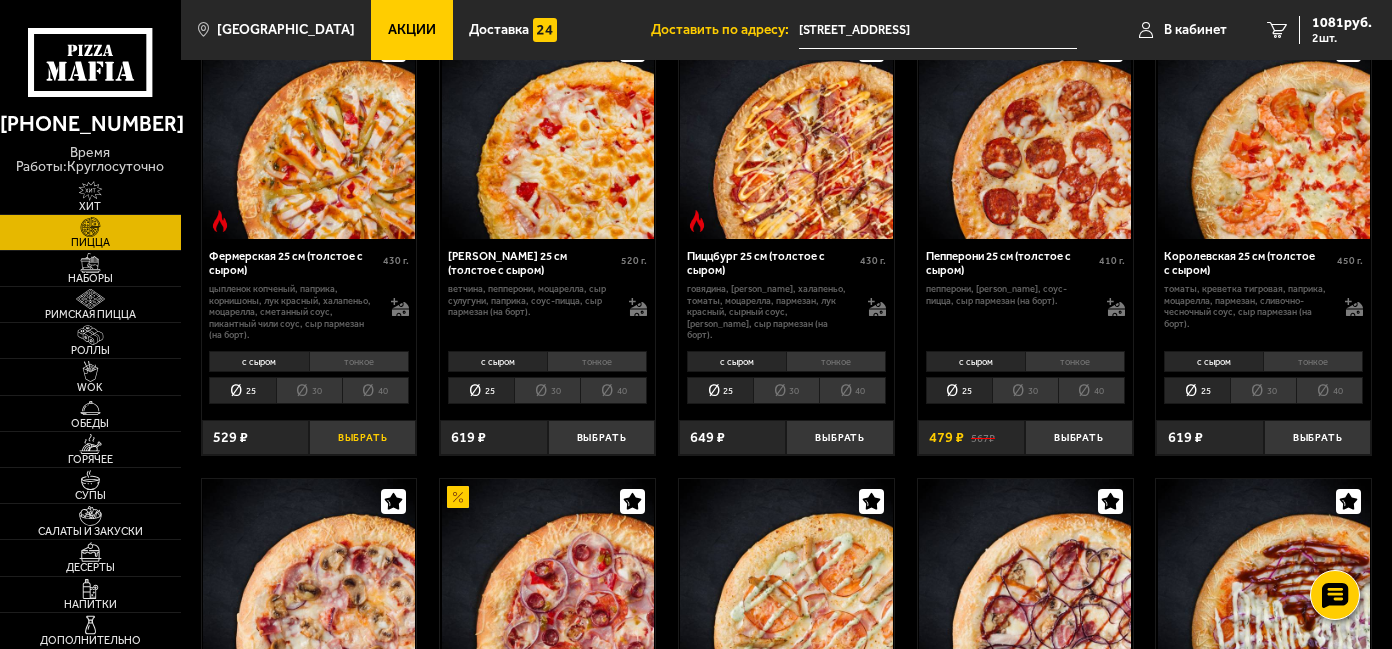 click on "Выбрать" at bounding box center [362, 438] 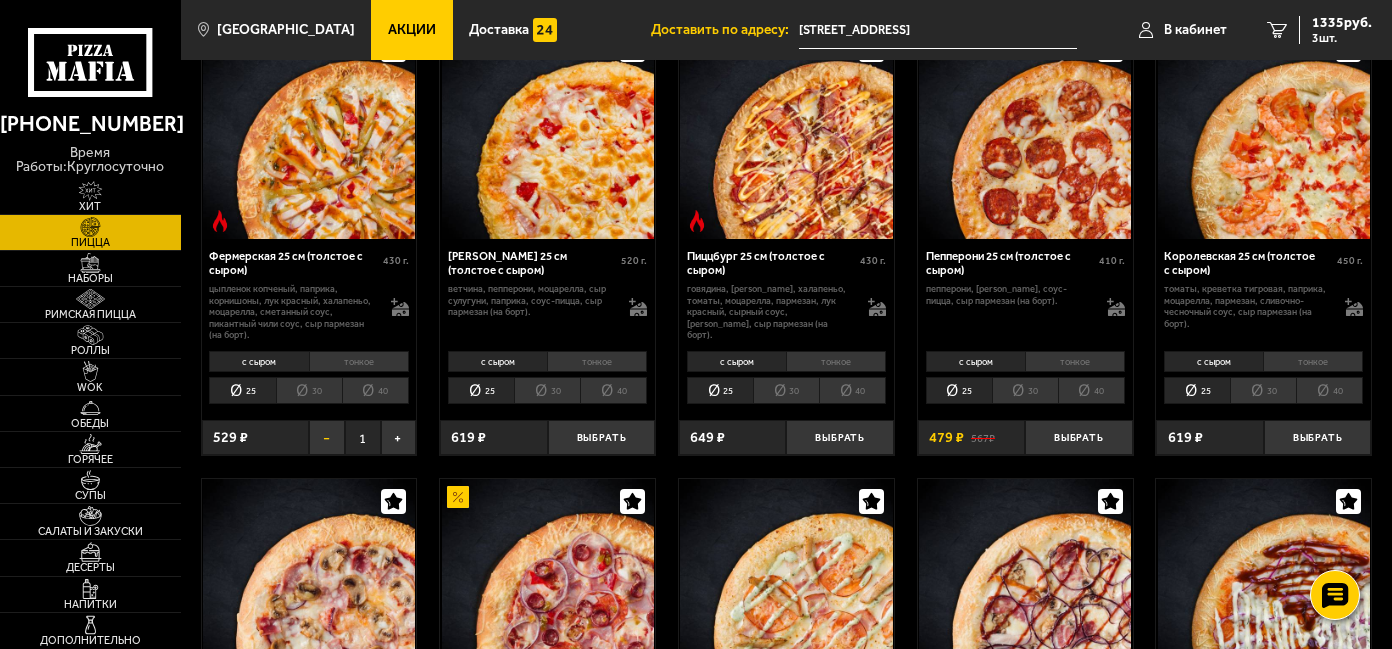 click on "−" at bounding box center [327, 438] 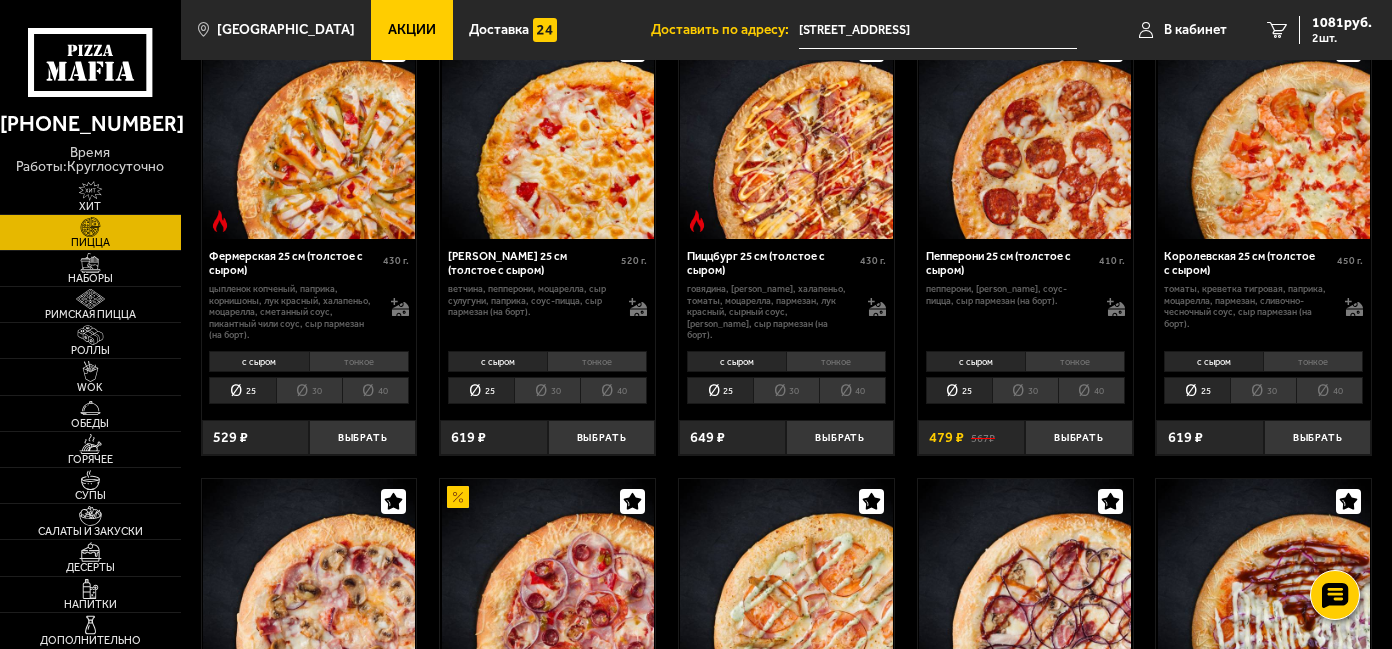click on "Выбрать" at bounding box center (362, 438) 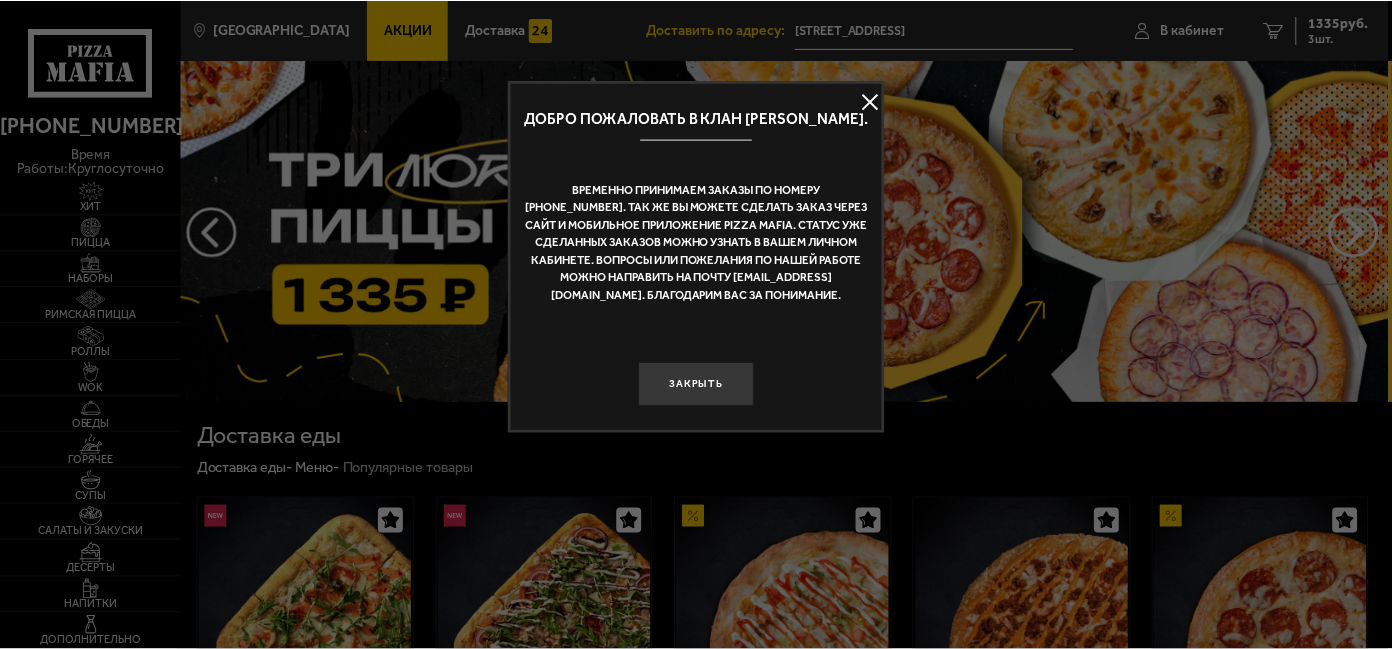 scroll, scrollTop: 0, scrollLeft: 0, axis: both 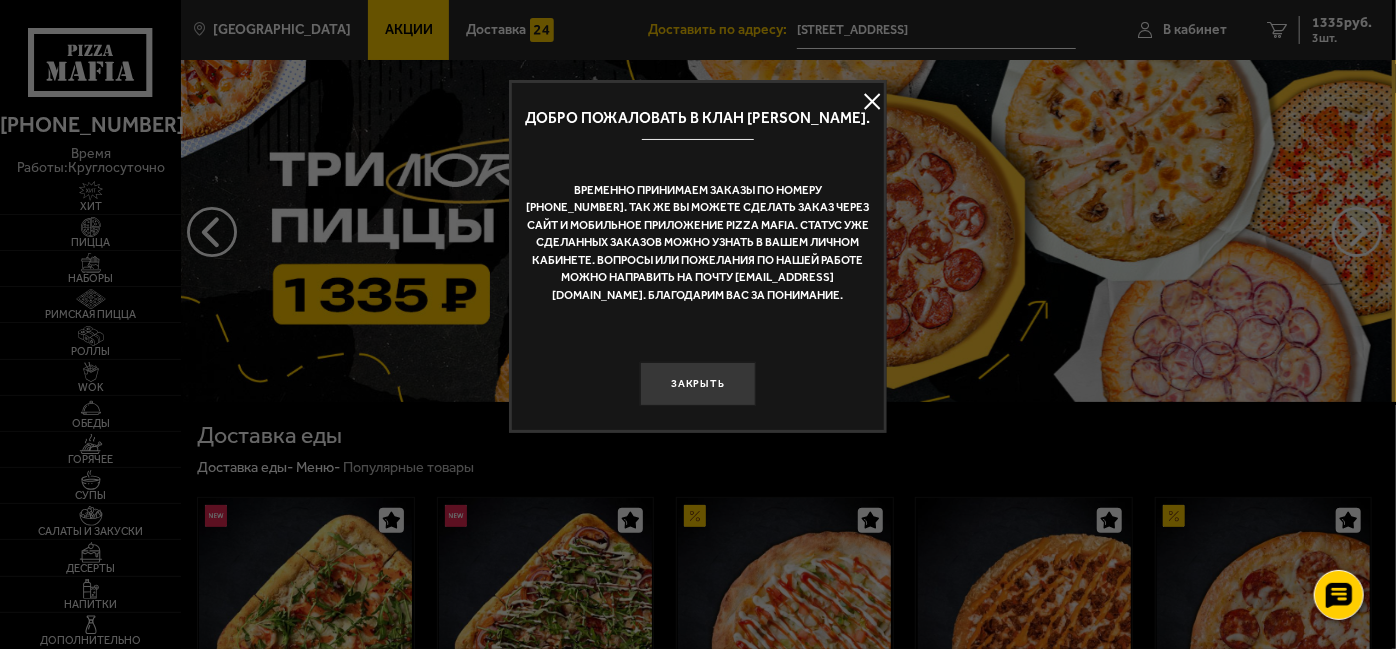 click at bounding box center (872, 102) 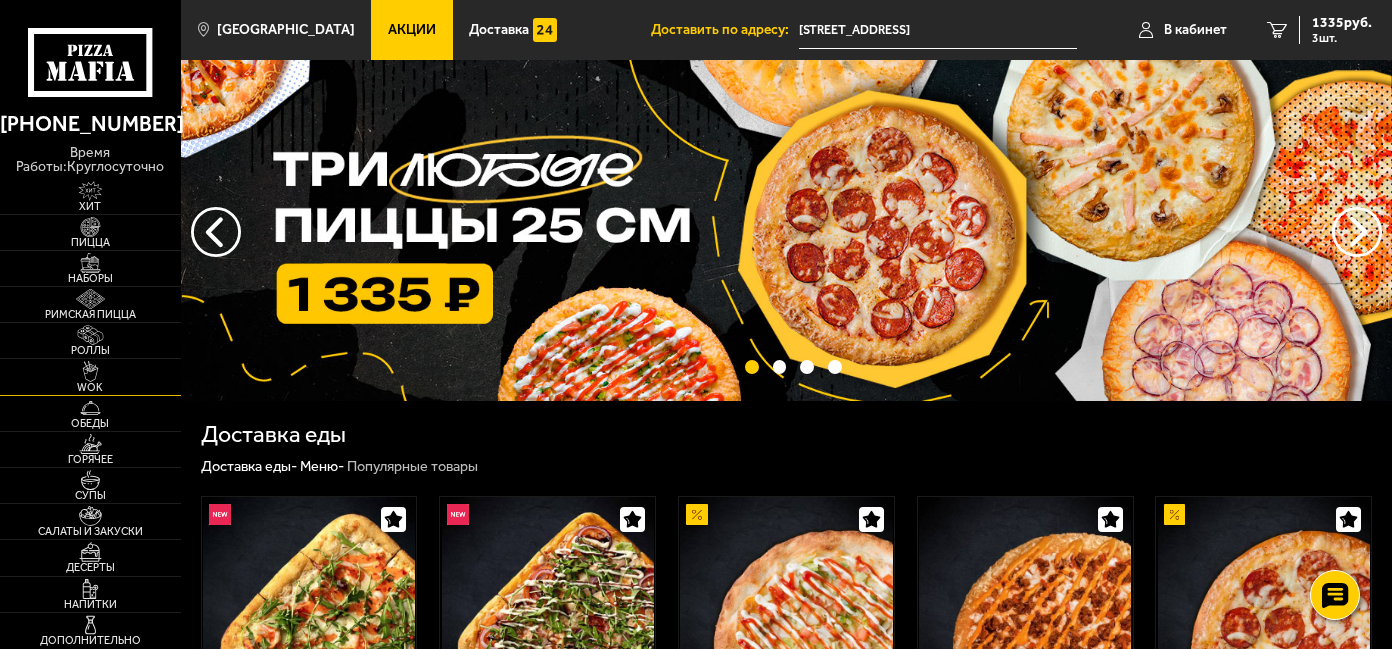 click on "WOK" at bounding box center (90, 376) 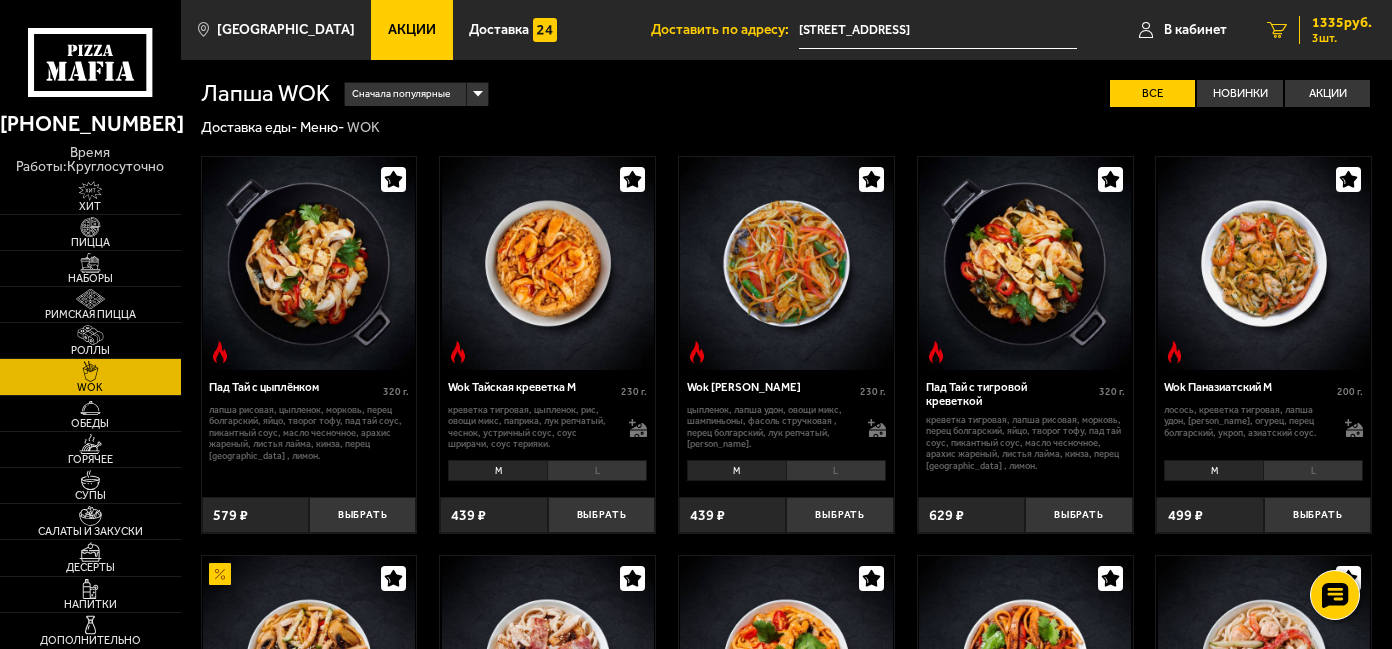 click on "3  шт." at bounding box center [1342, 38] 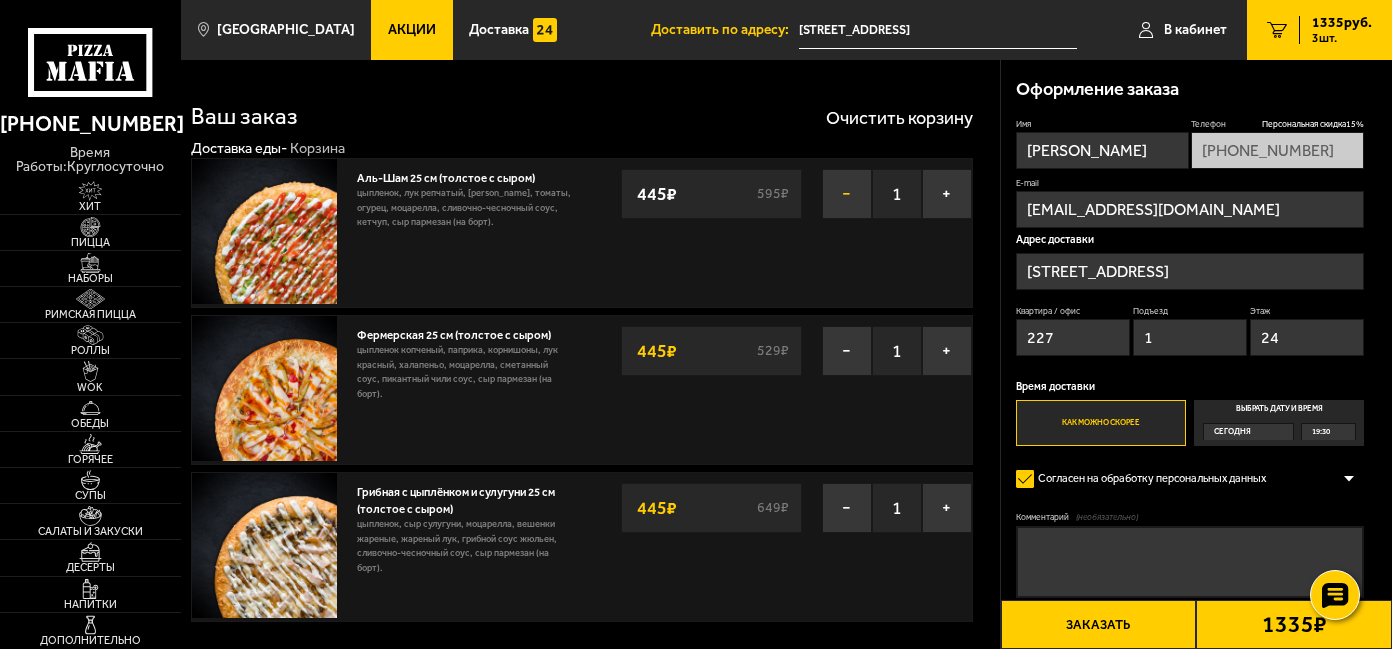 click on "−" at bounding box center (847, 194) 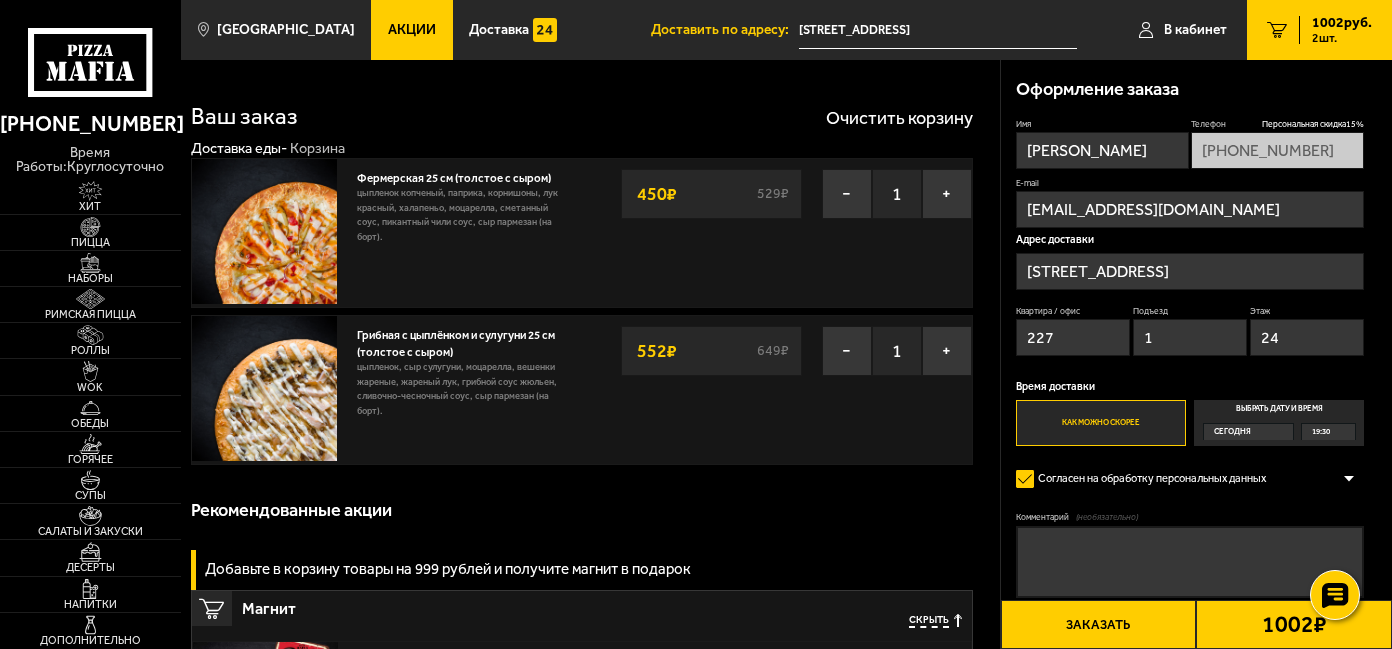 click on "−" at bounding box center [847, 194] 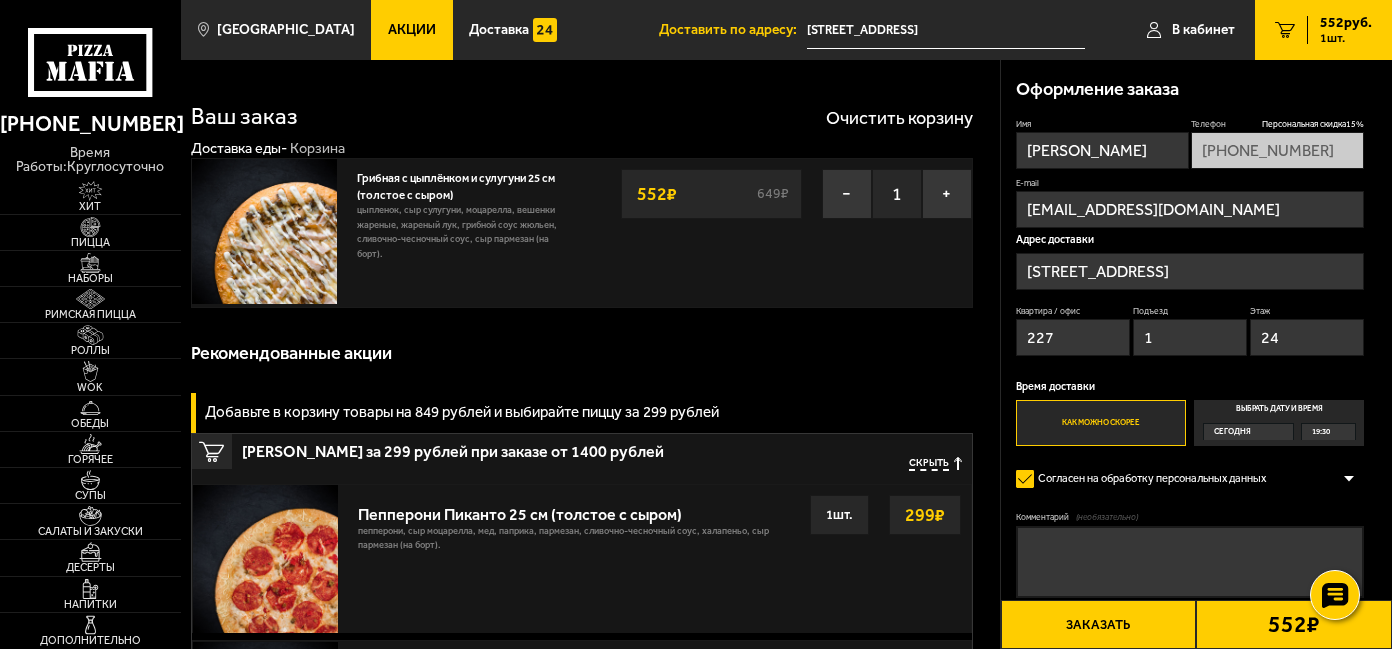click on "−" at bounding box center [847, 194] 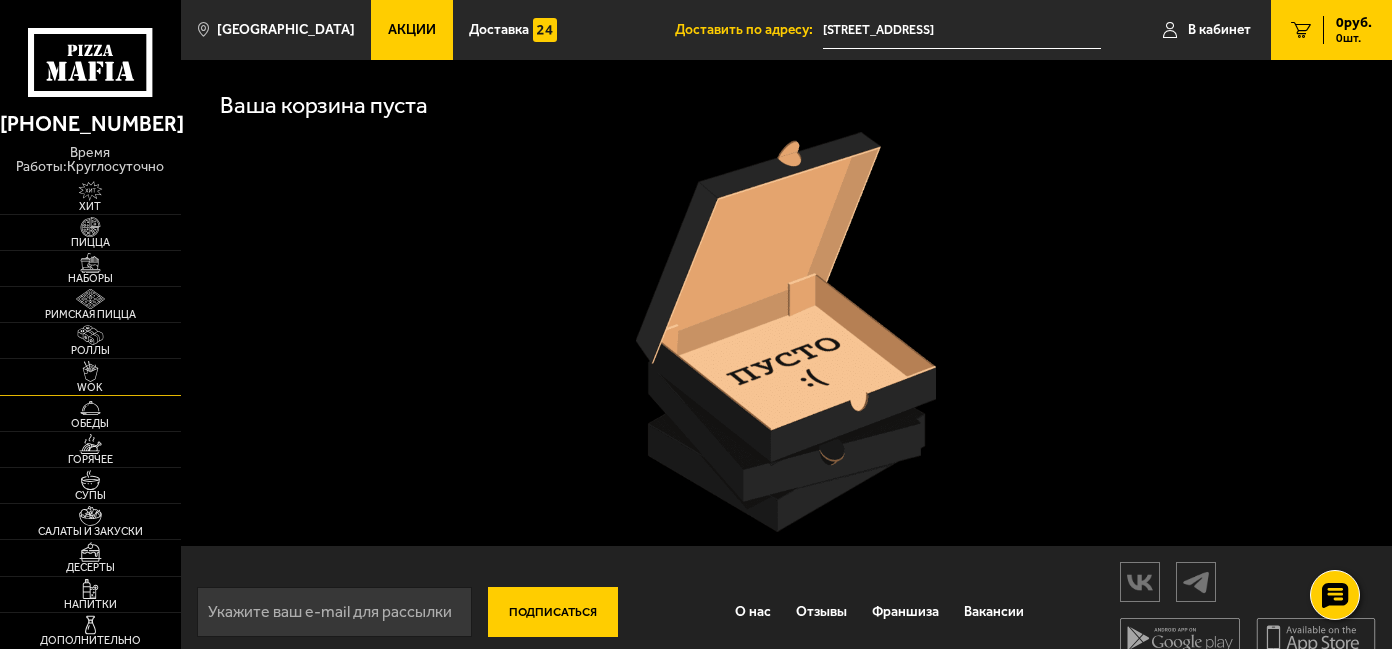 click at bounding box center (91, 371) 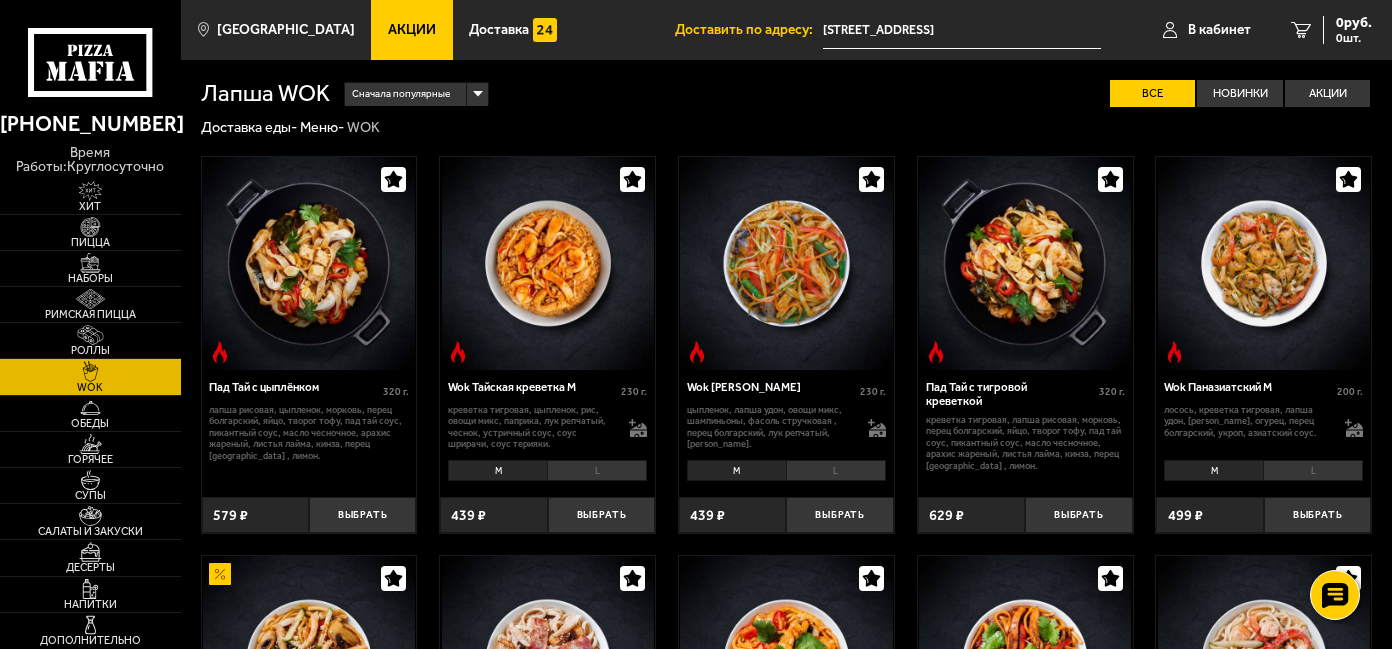 click on "L" at bounding box center [597, 470] 